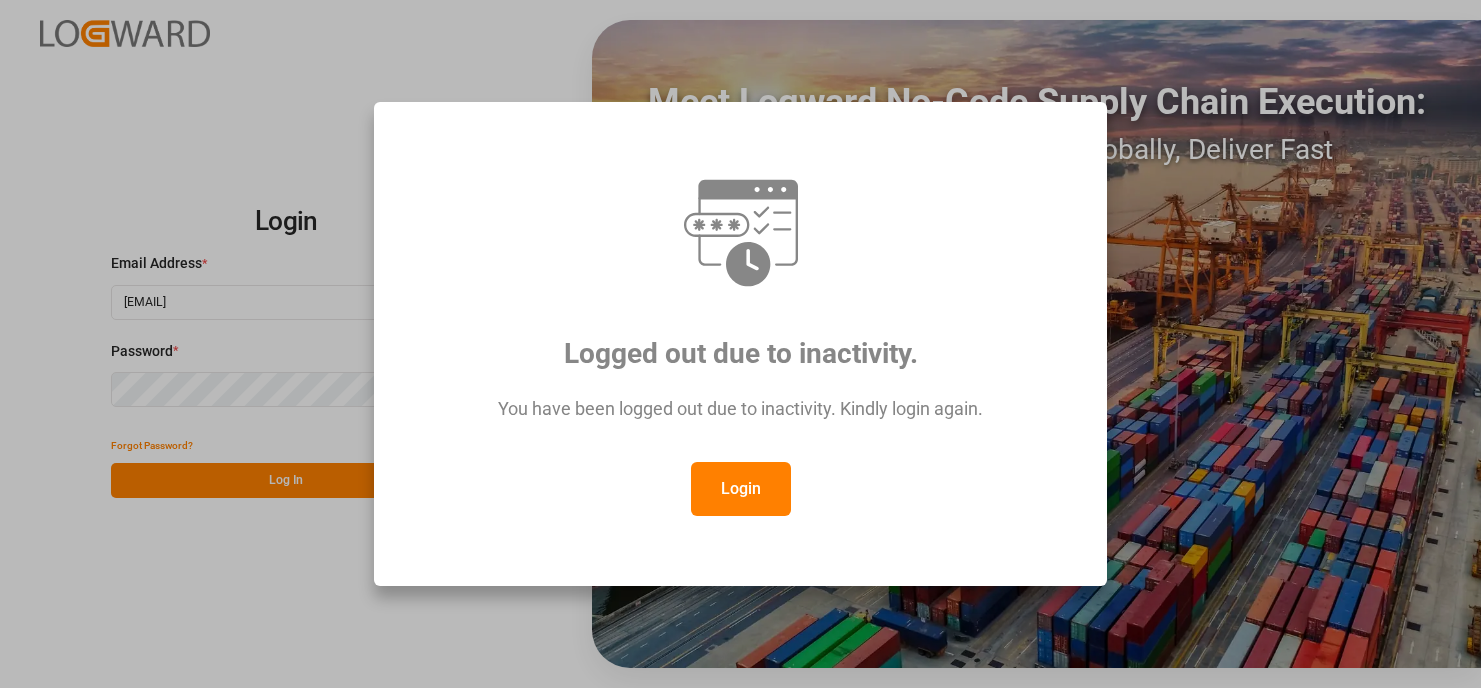 scroll, scrollTop: 0, scrollLeft: 0, axis: both 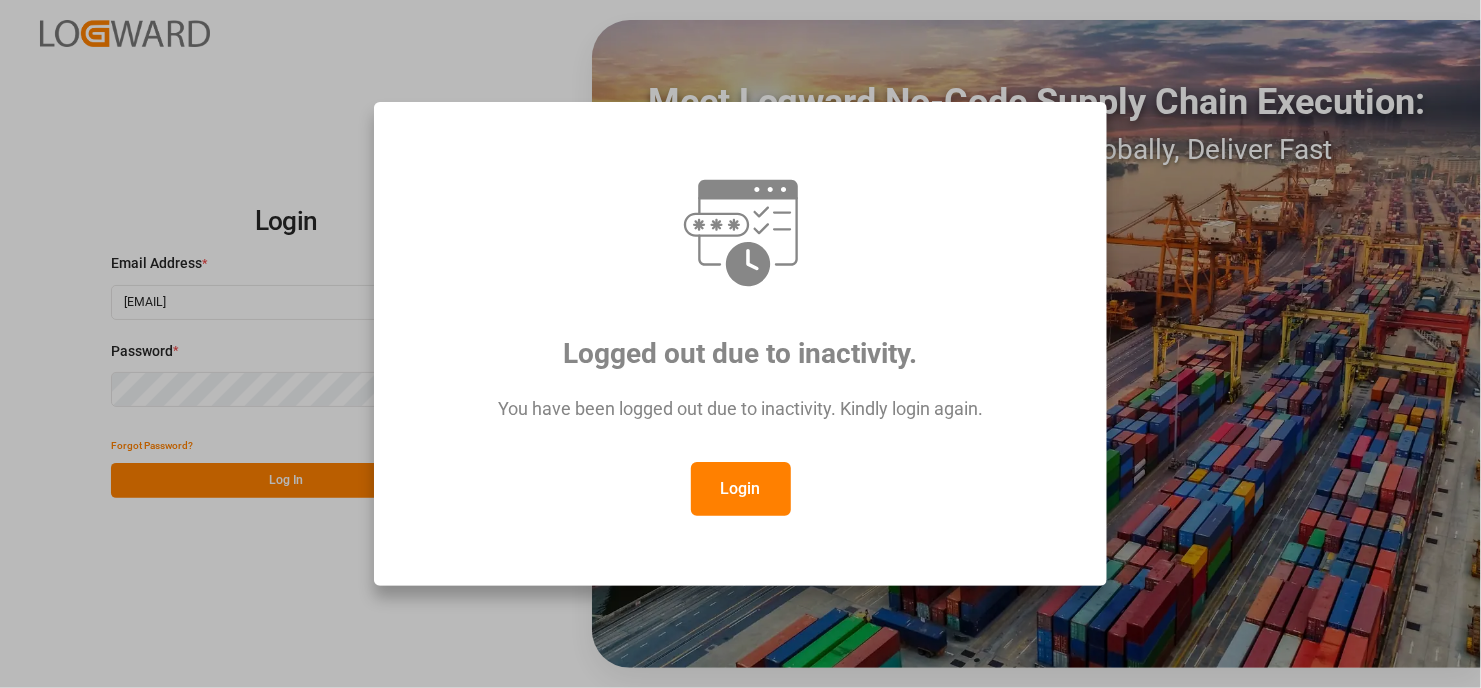 click on "Login" at bounding box center [741, 489] 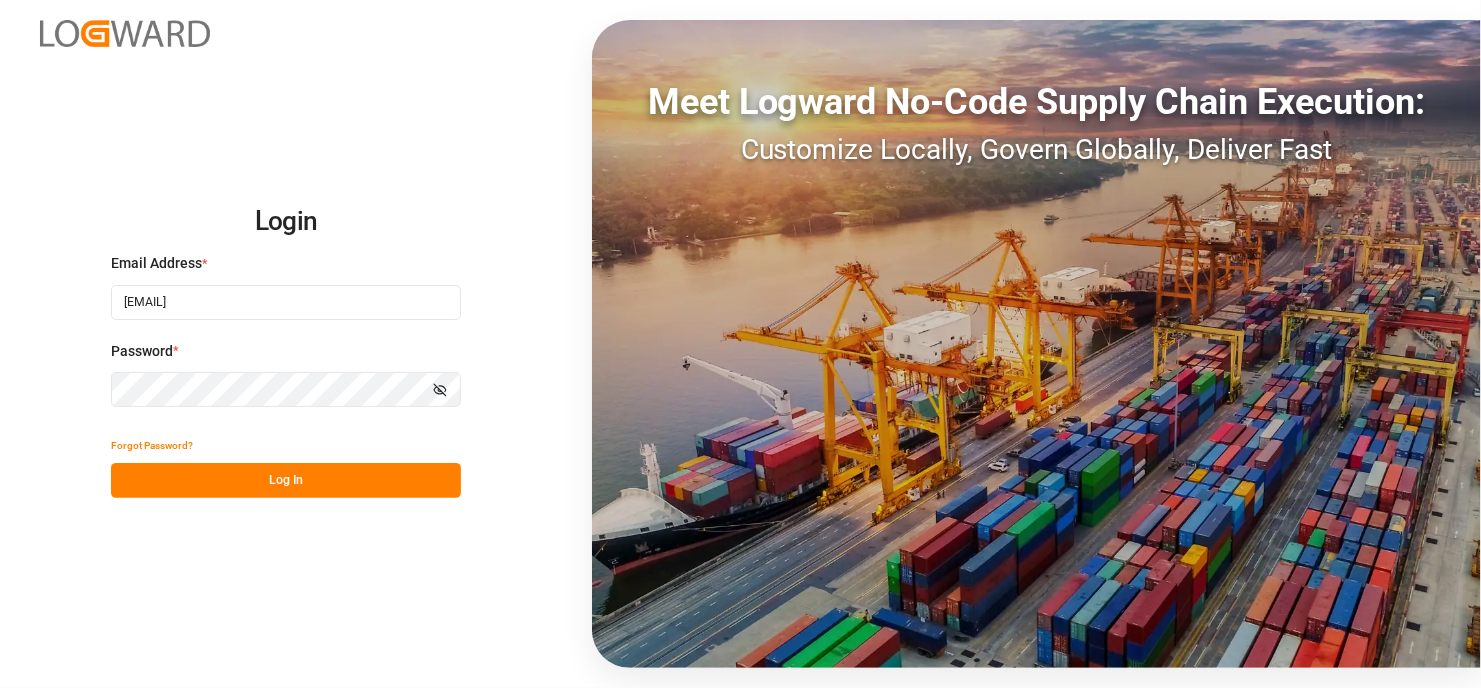click on "Log In" at bounding box center [286, 480] 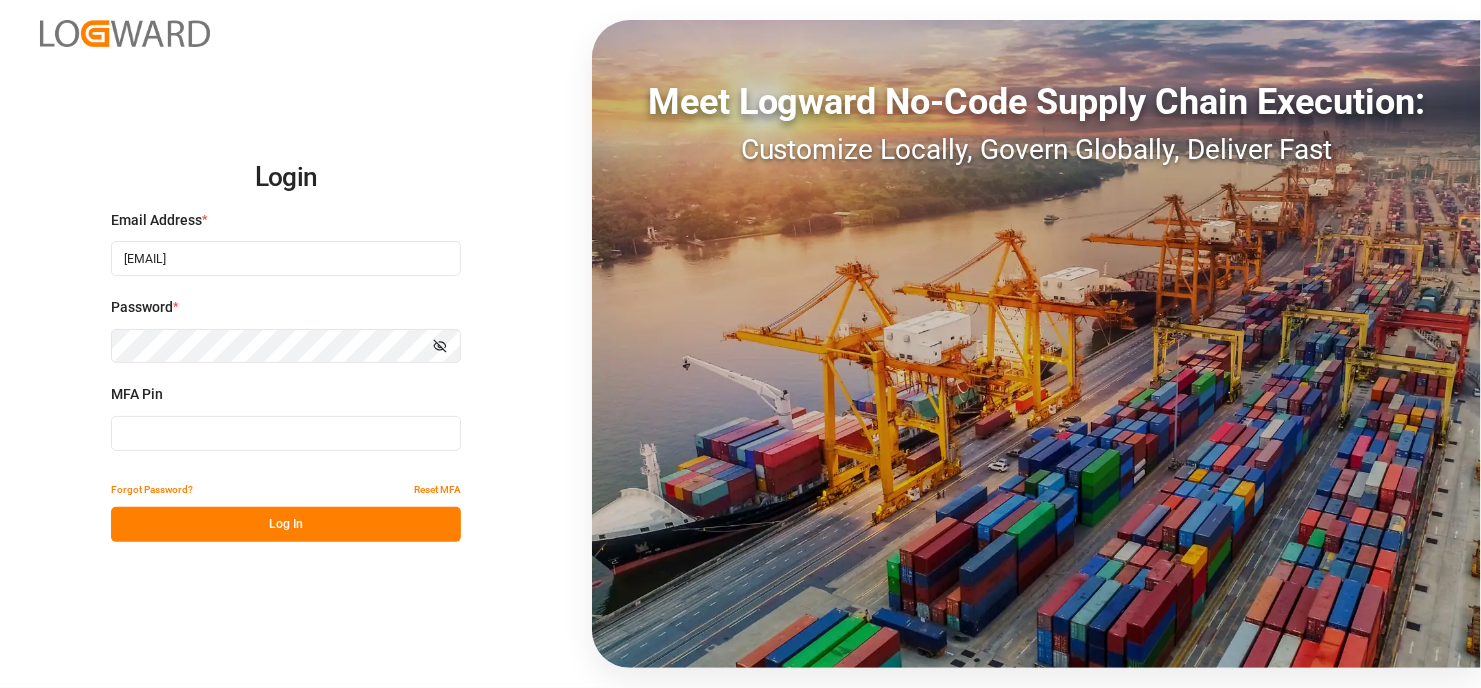 click at bounding box center (286, 433) 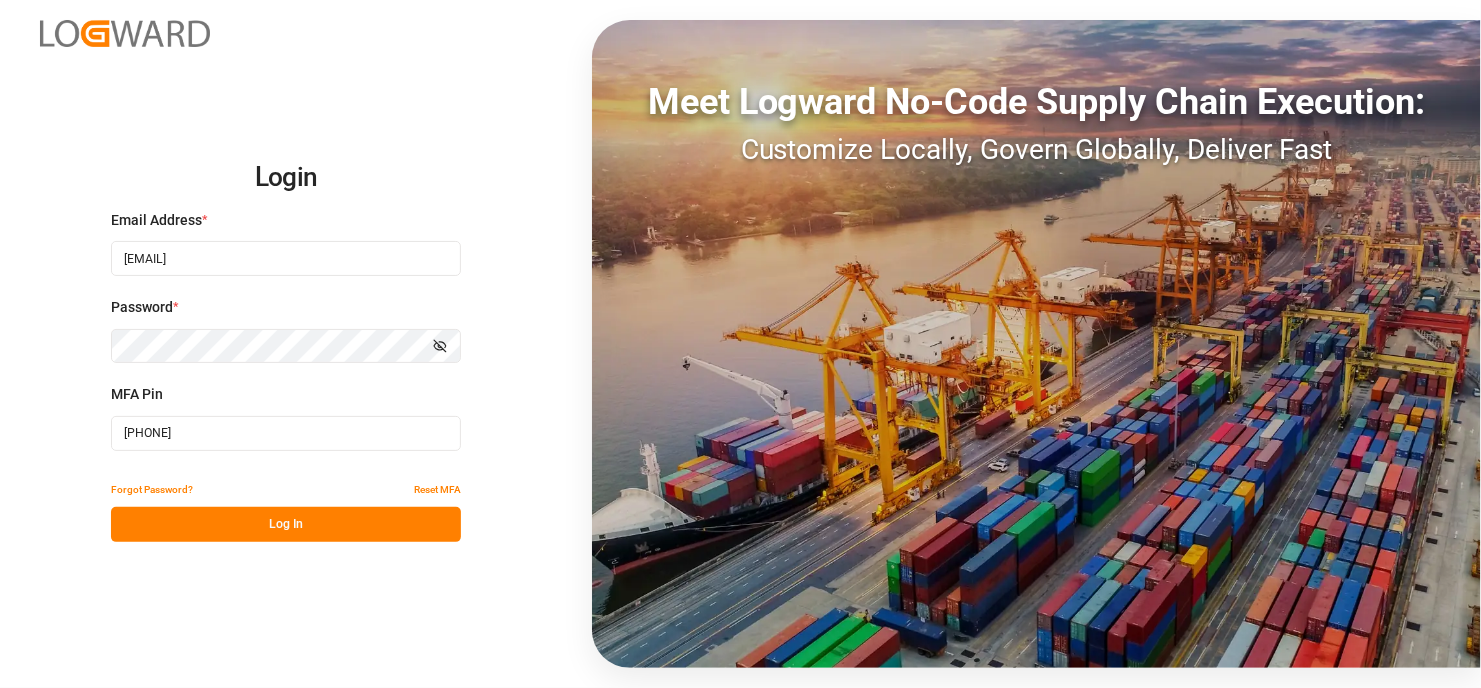 type on "203414" 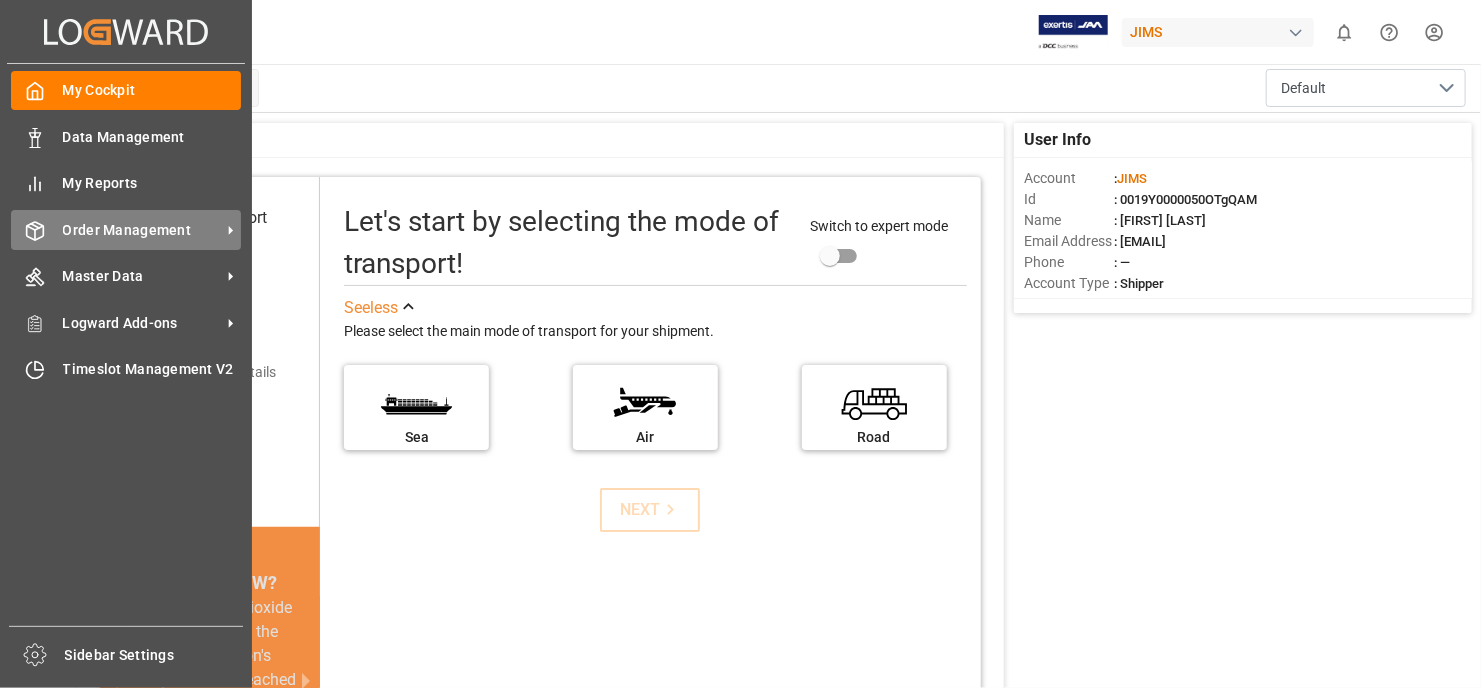 click on "Order Management" at bounding box center [142, 230] 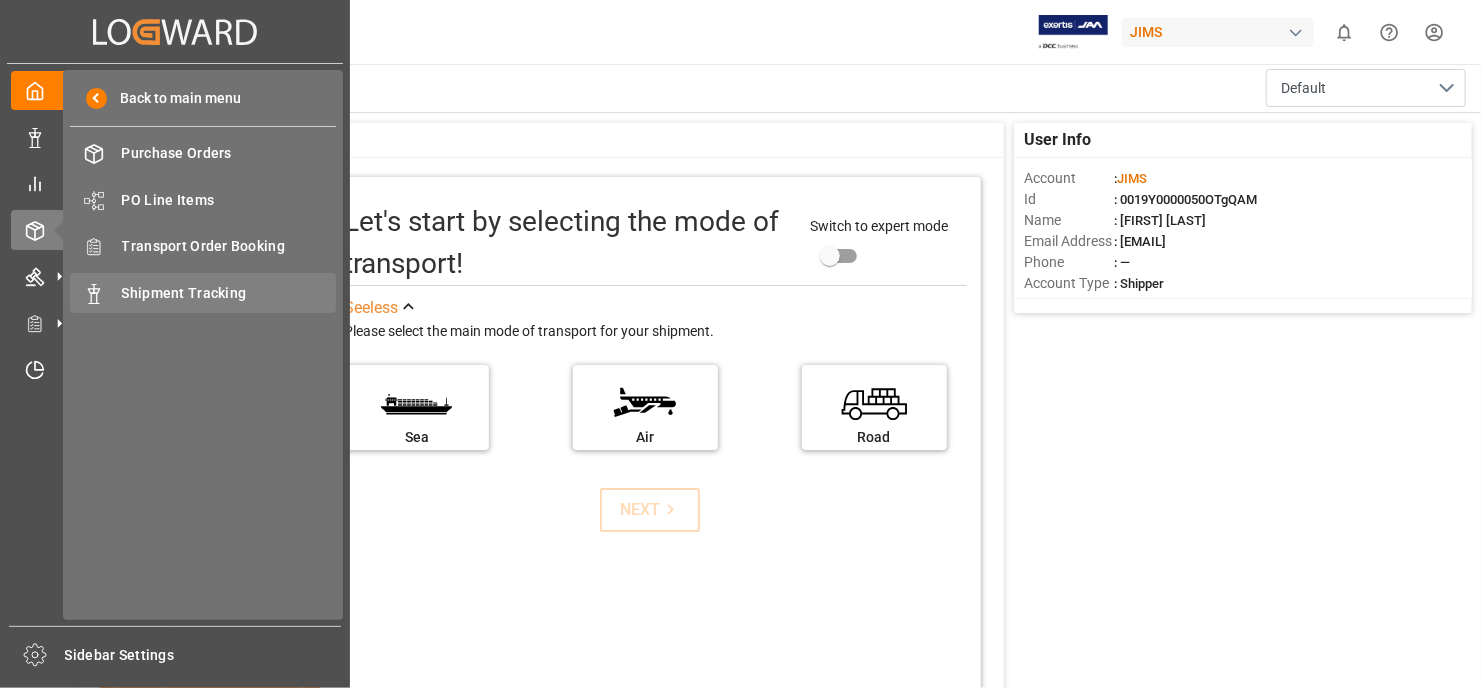 click on "Shipment Tracking" at bounding box center (229, 293) 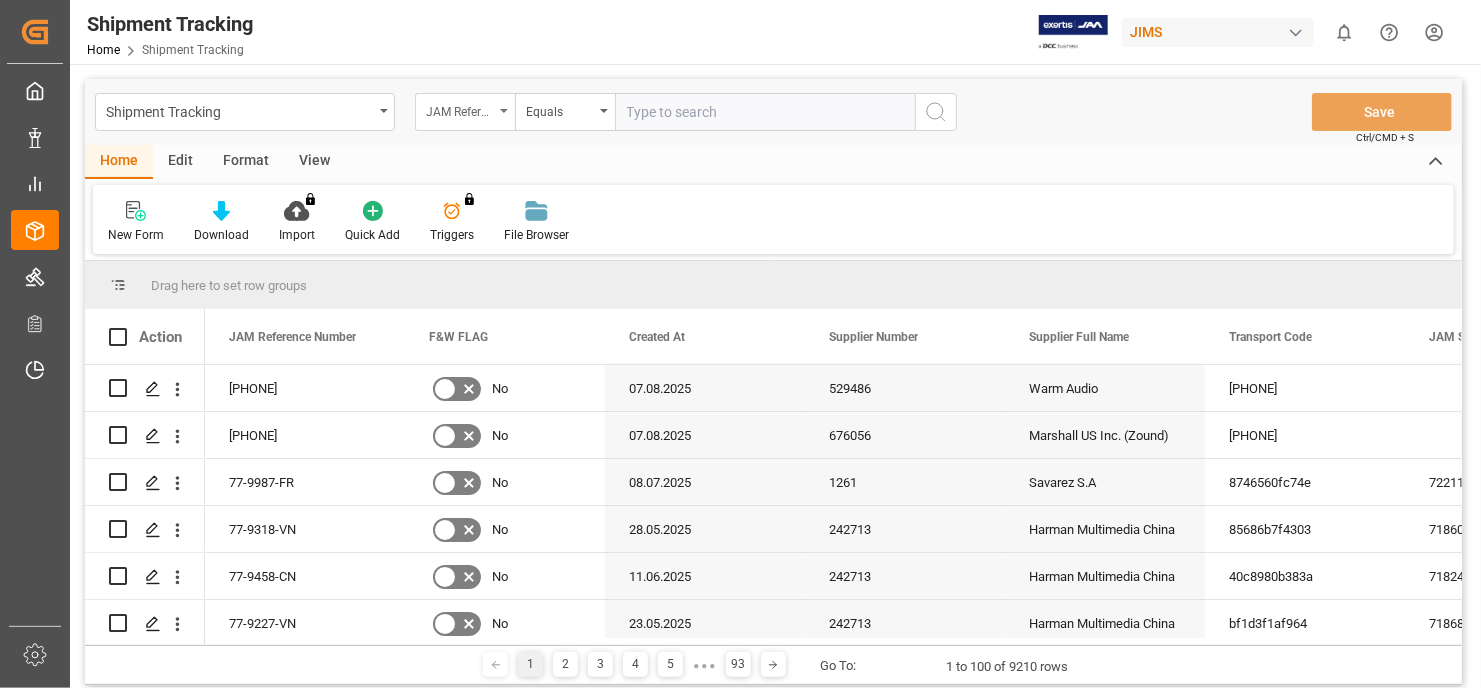 click on "JAM Reference Number" at bounding box center [465, 112] 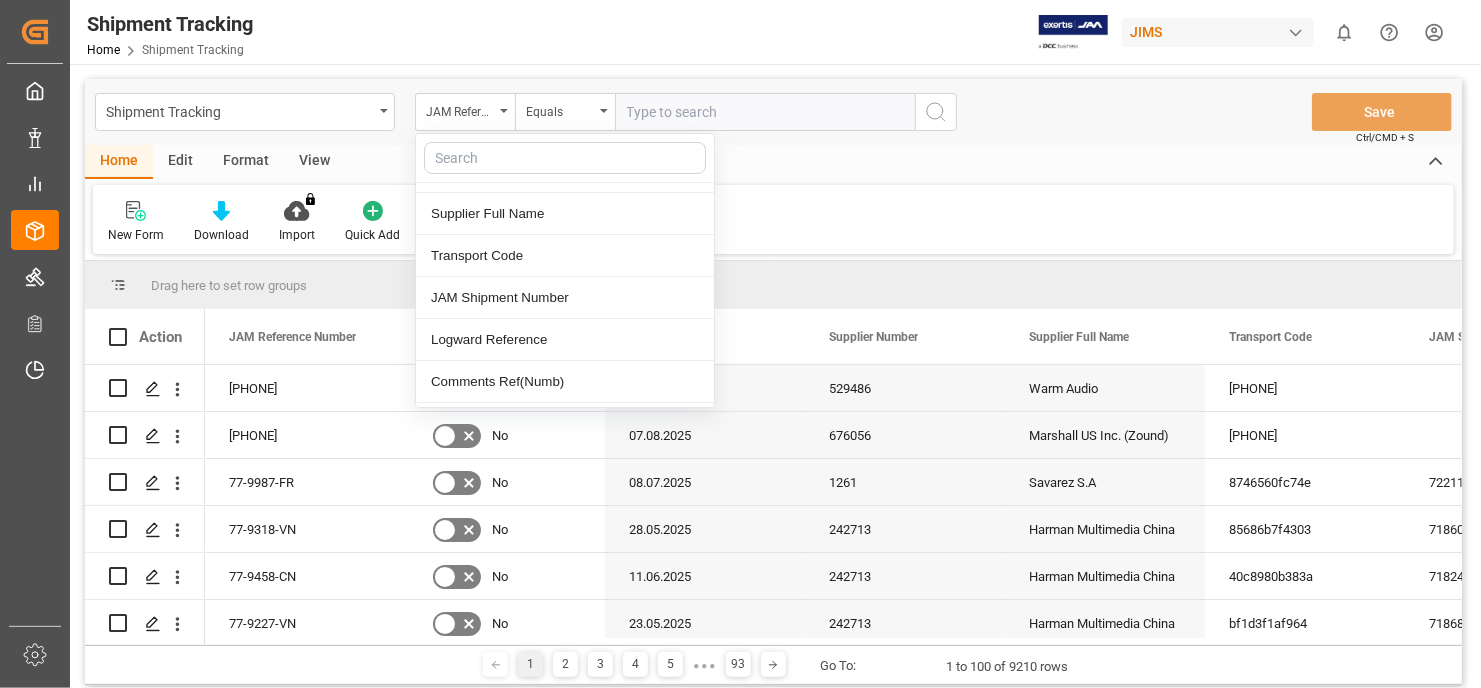 scroll, scrollTop: 200, scrollLeft: 0, axis: vertical 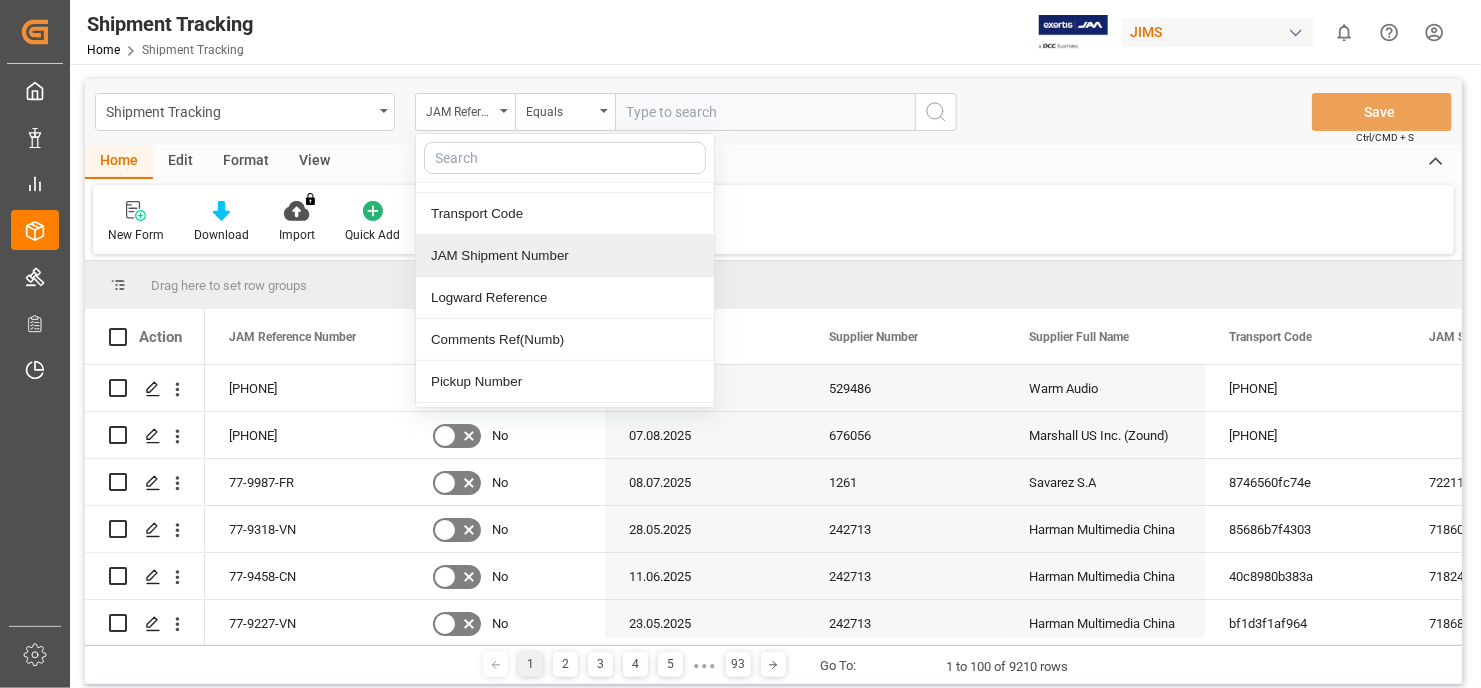 click on "JAM Shipment Number" at bounding box center [565, 256] 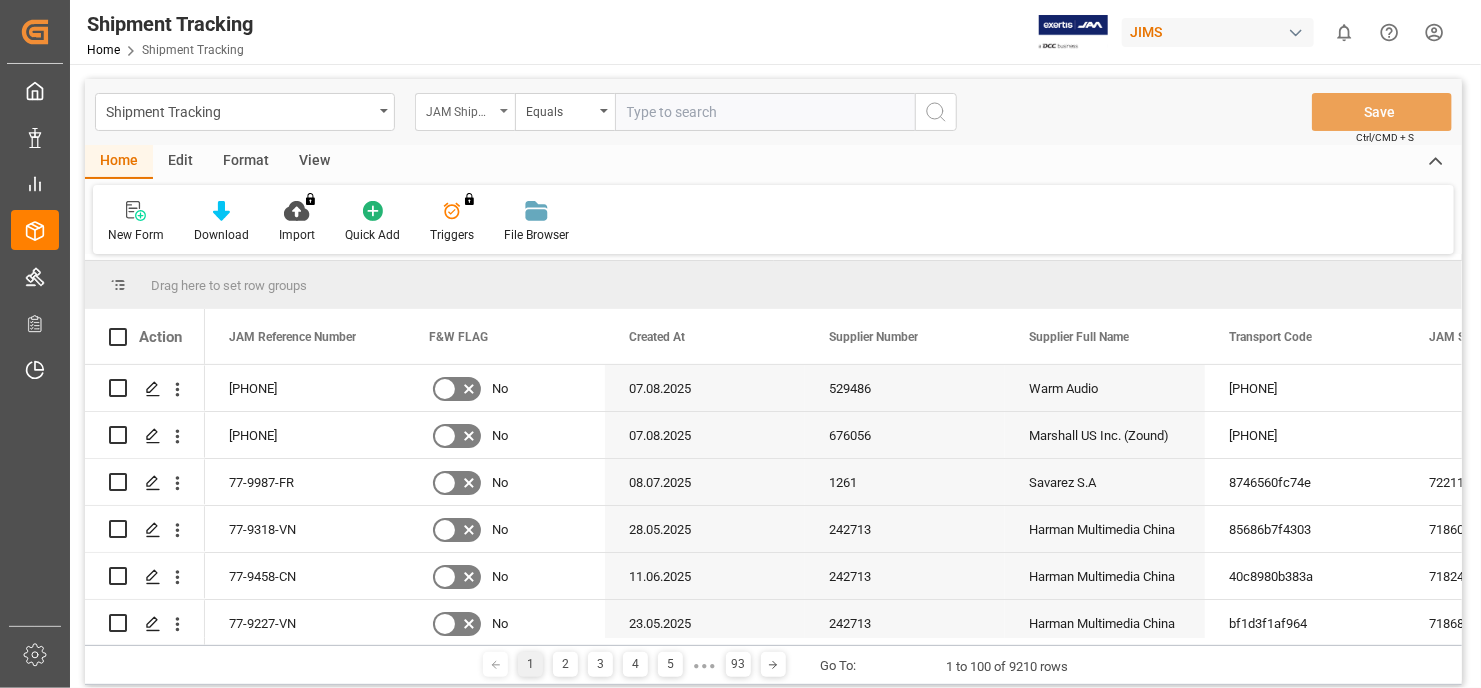 click at bounding box center [504, 111] 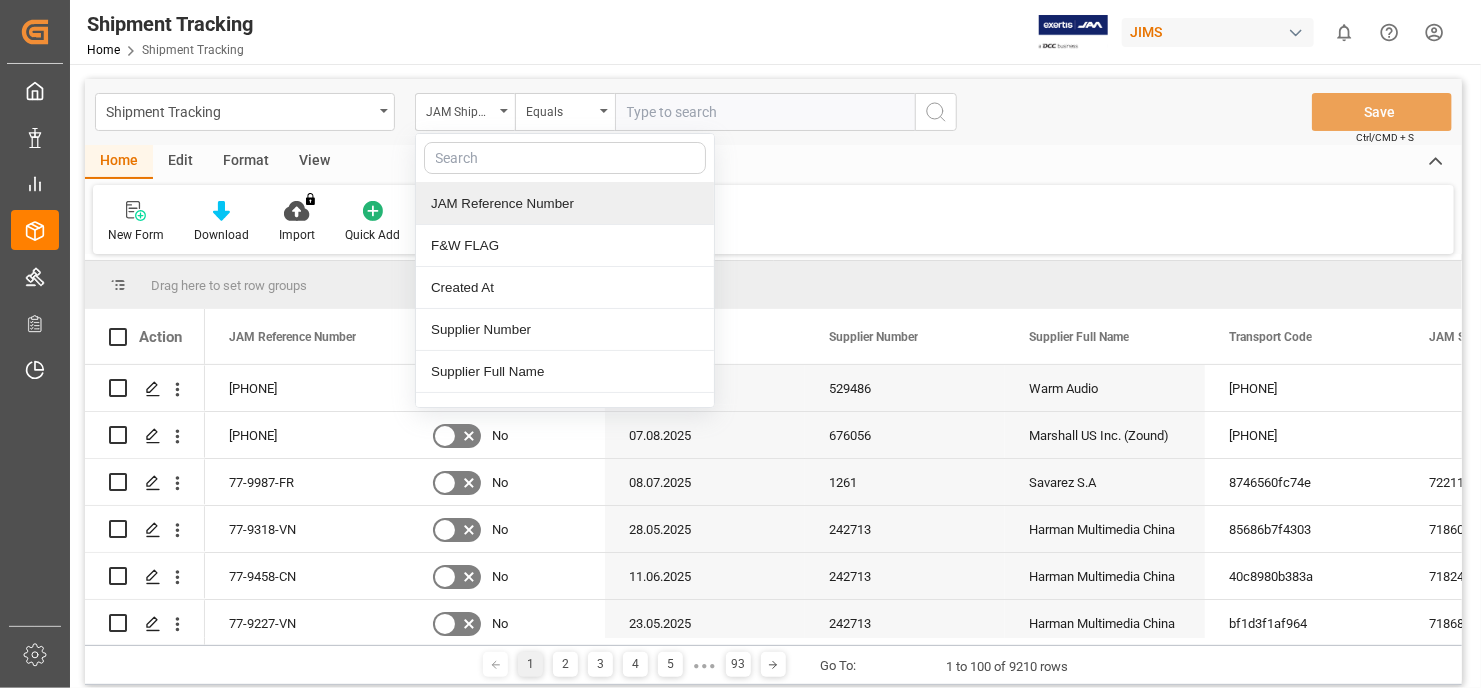 click on "JAM Reference Number" at bounding box center [565, 204] 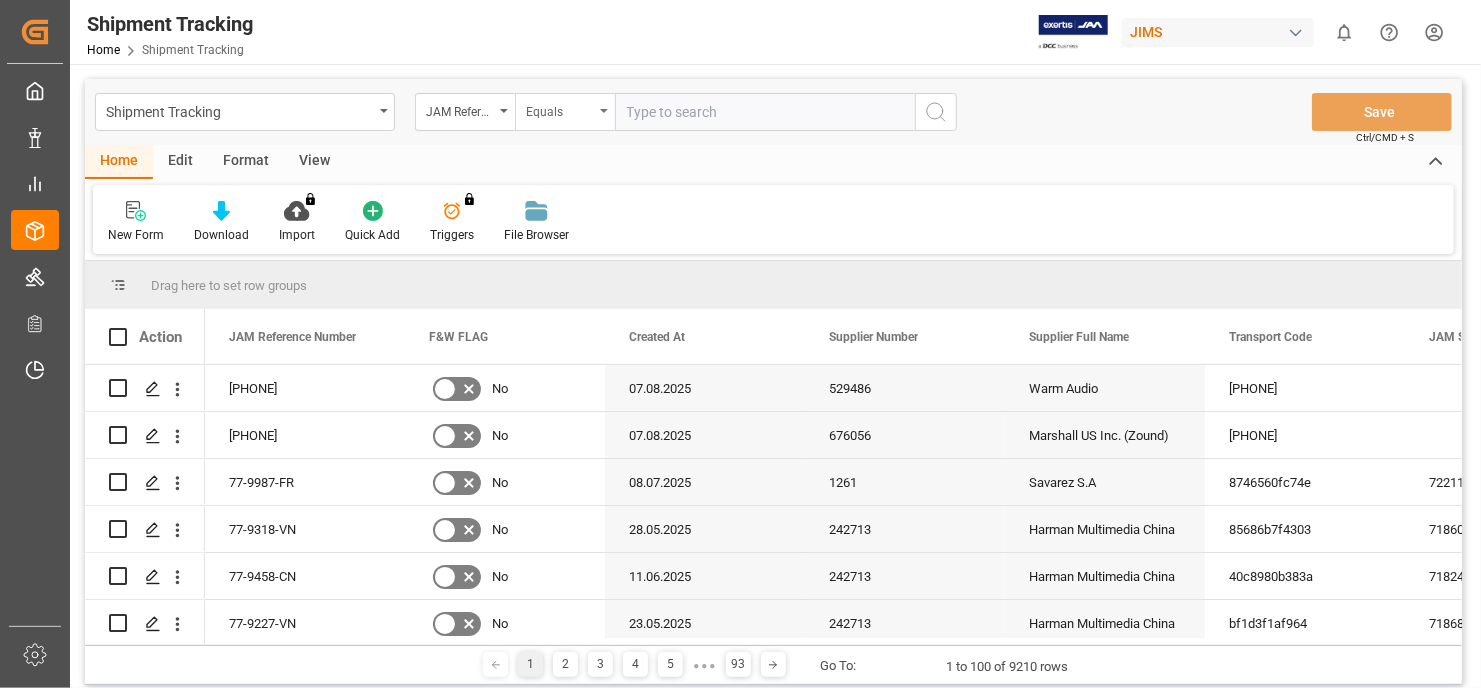 click on "Equals" at bounding box center [565, 112] 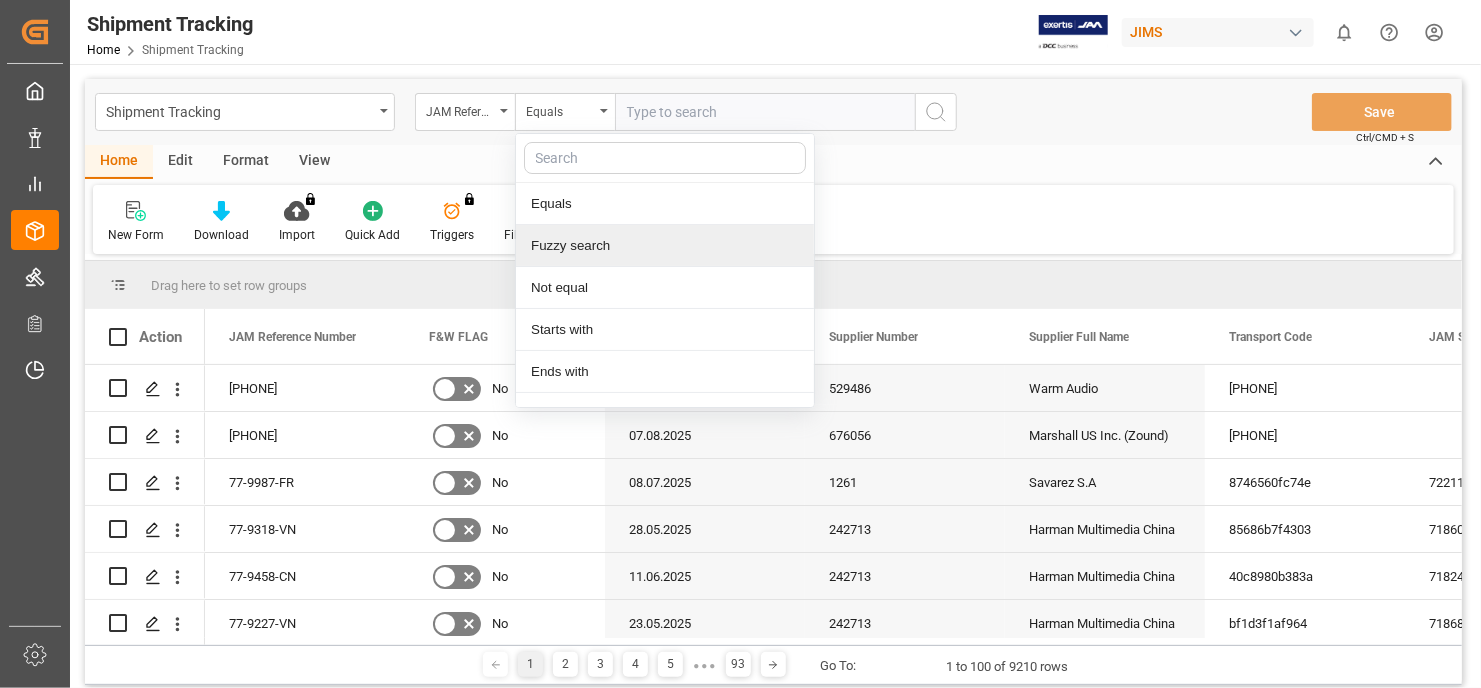 drag, startPoint x: 660, startPoint y: 236, endPoint x: 664, endPoint y: 213, distance: 23.345236 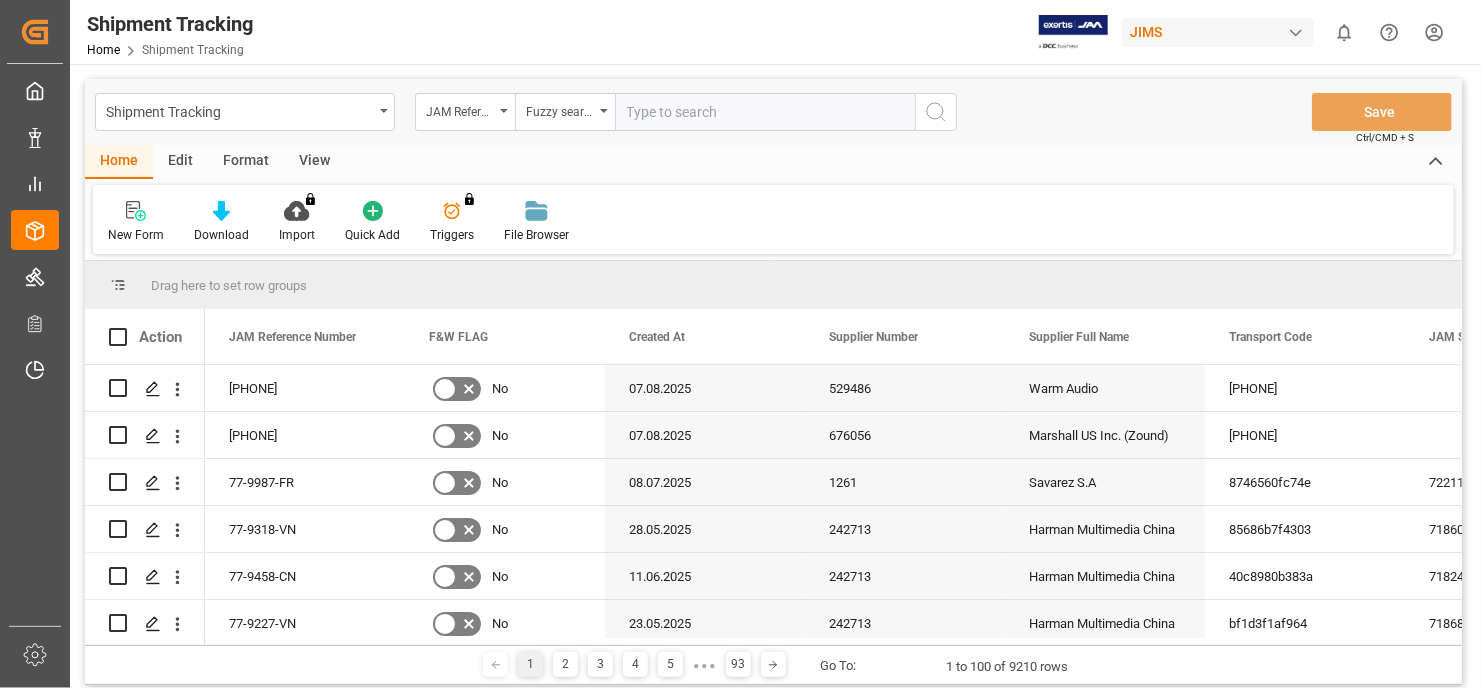 click at bounding box center (765, 112) 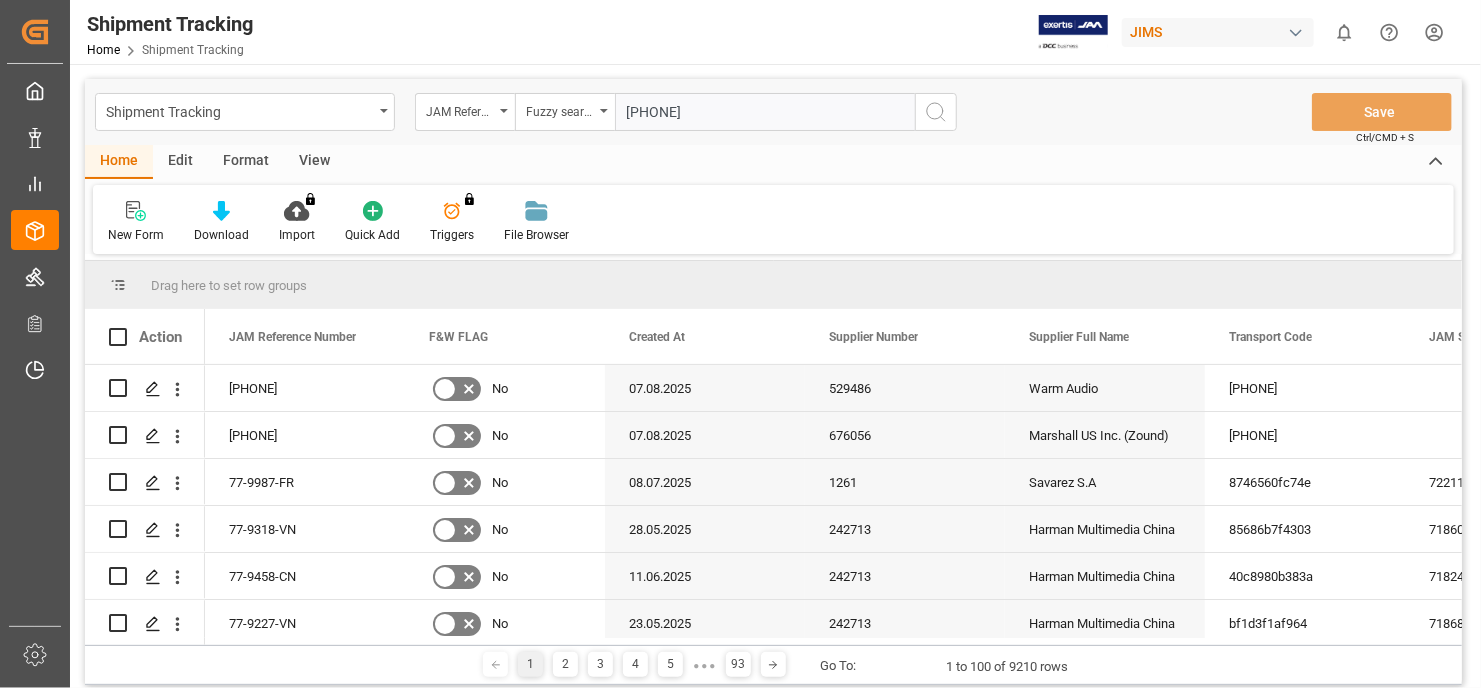 type on "842414" 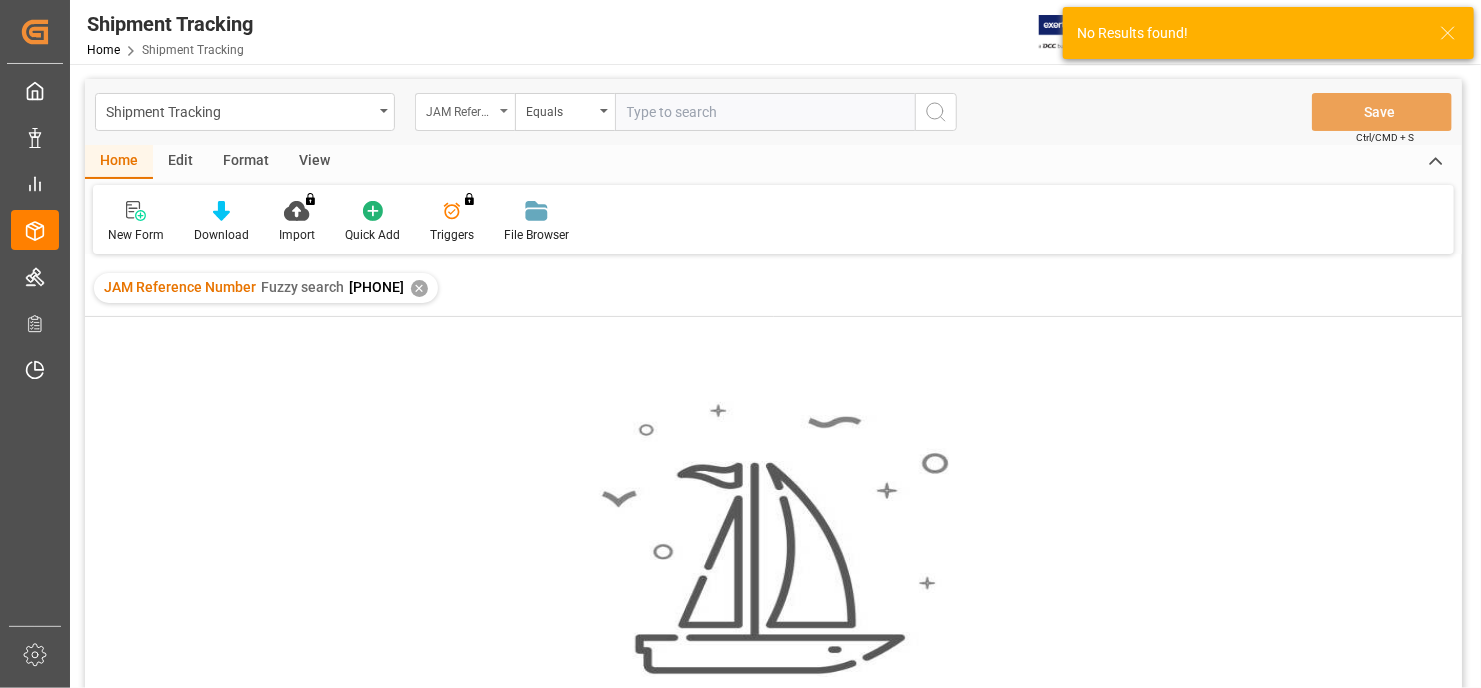 click on "JAM Reference Number" at bounding box center [465, 112] 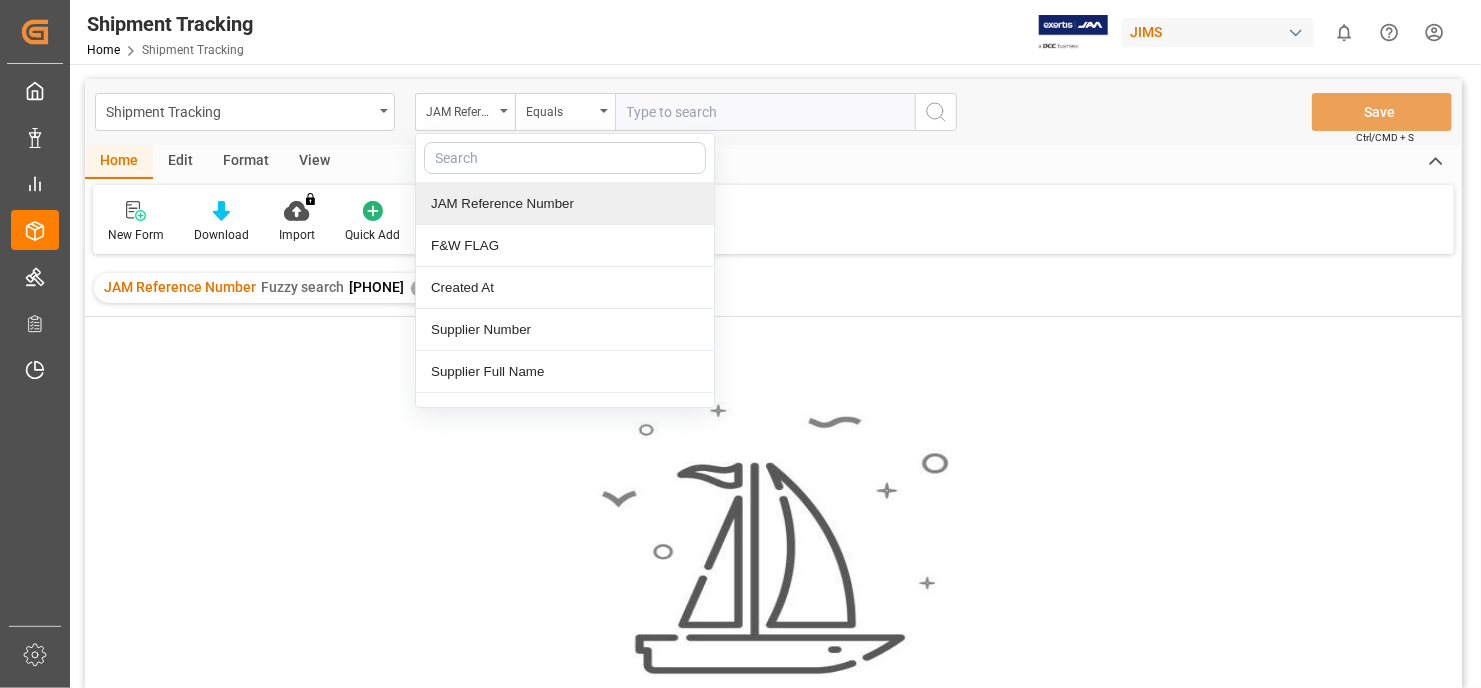 click on "JAM Reference Number" at bounding box center (565, 204) 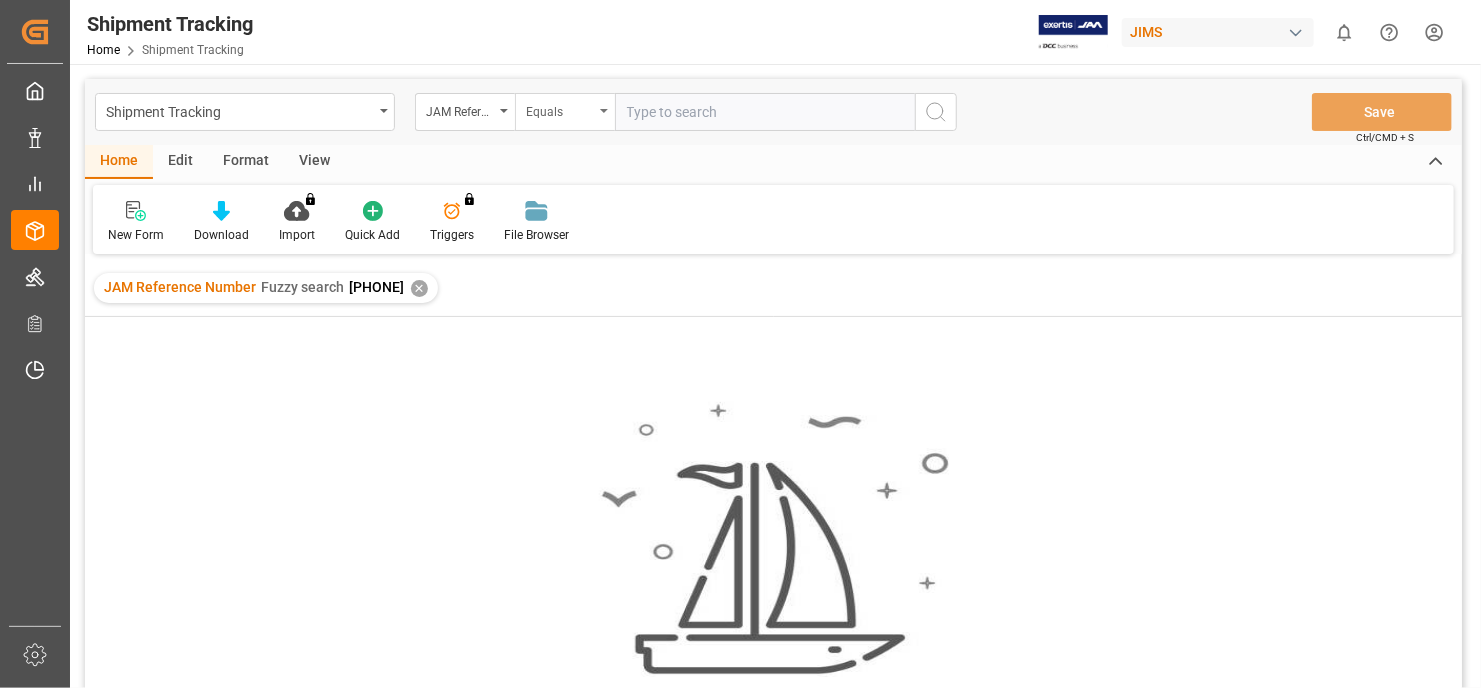 click on "Equals" at bounding box center (565, 112) 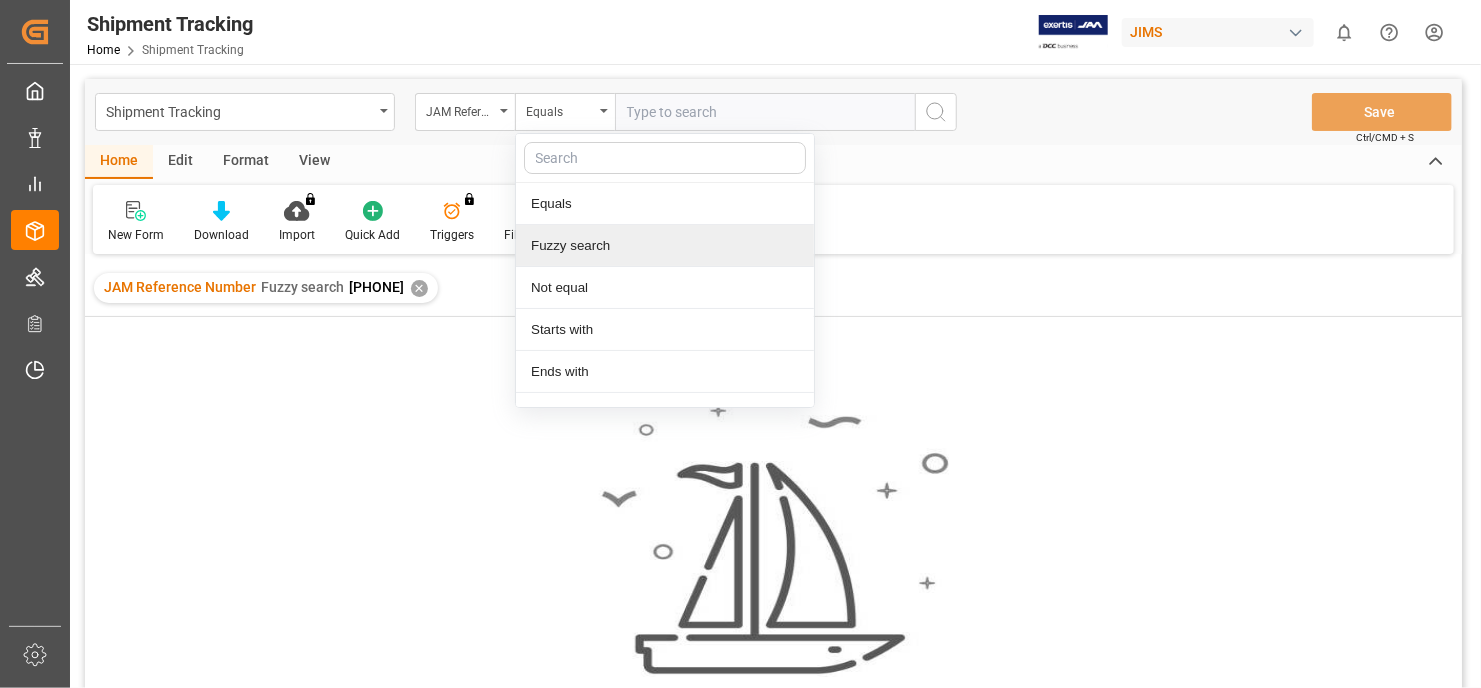 drag, startPoint x: 597, startPoint y: 244, endPoint x: 571, endPoint y: 242, distance: 26.076809 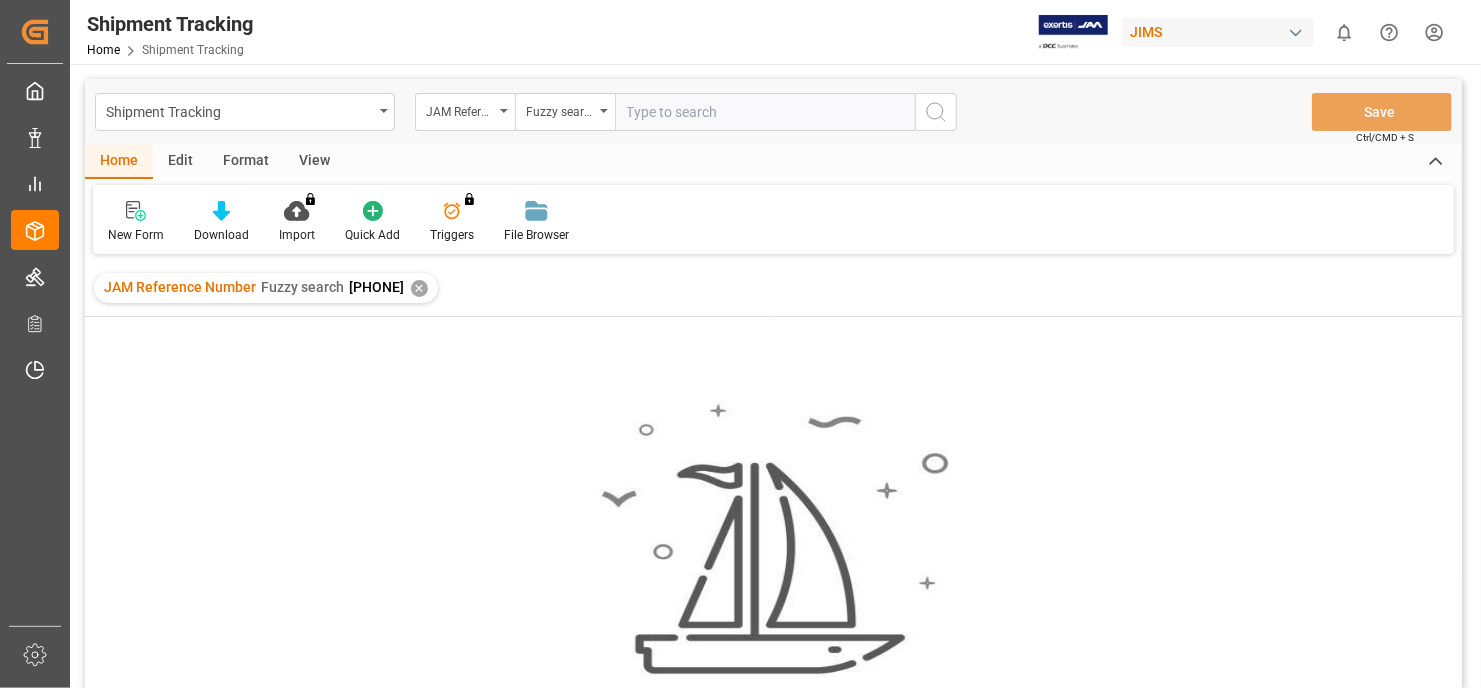 click on "✕" at bounding box center [419, 288] 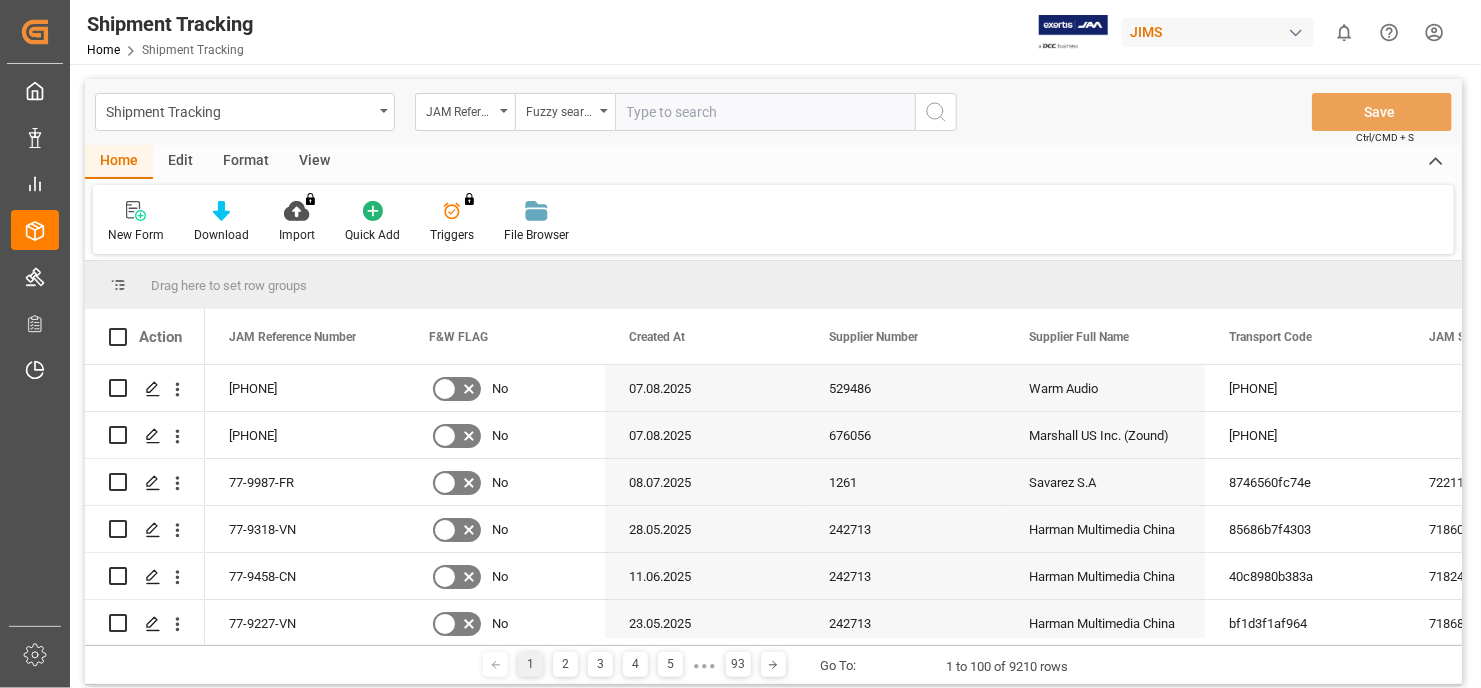 click at bounding box center (765, 112) 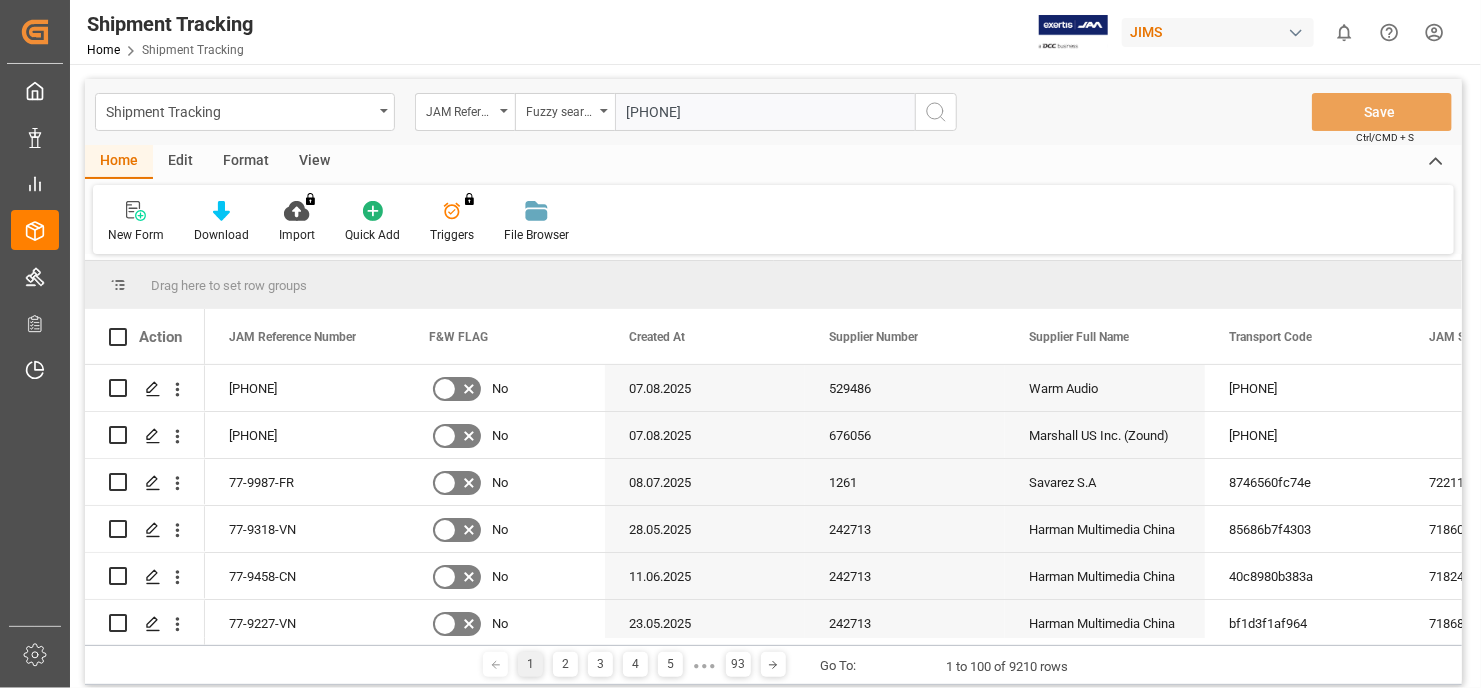 type on "77-9550-US" 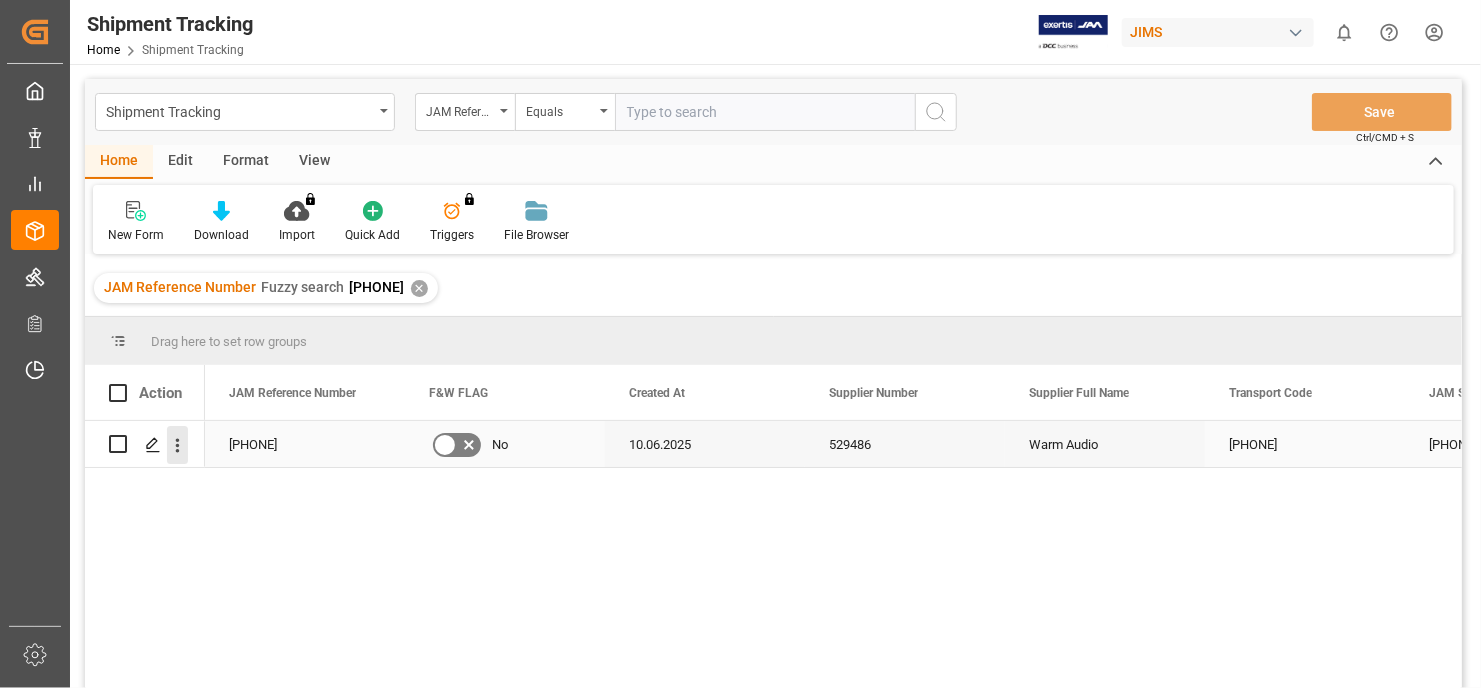 click at bounding box center (177, 445) 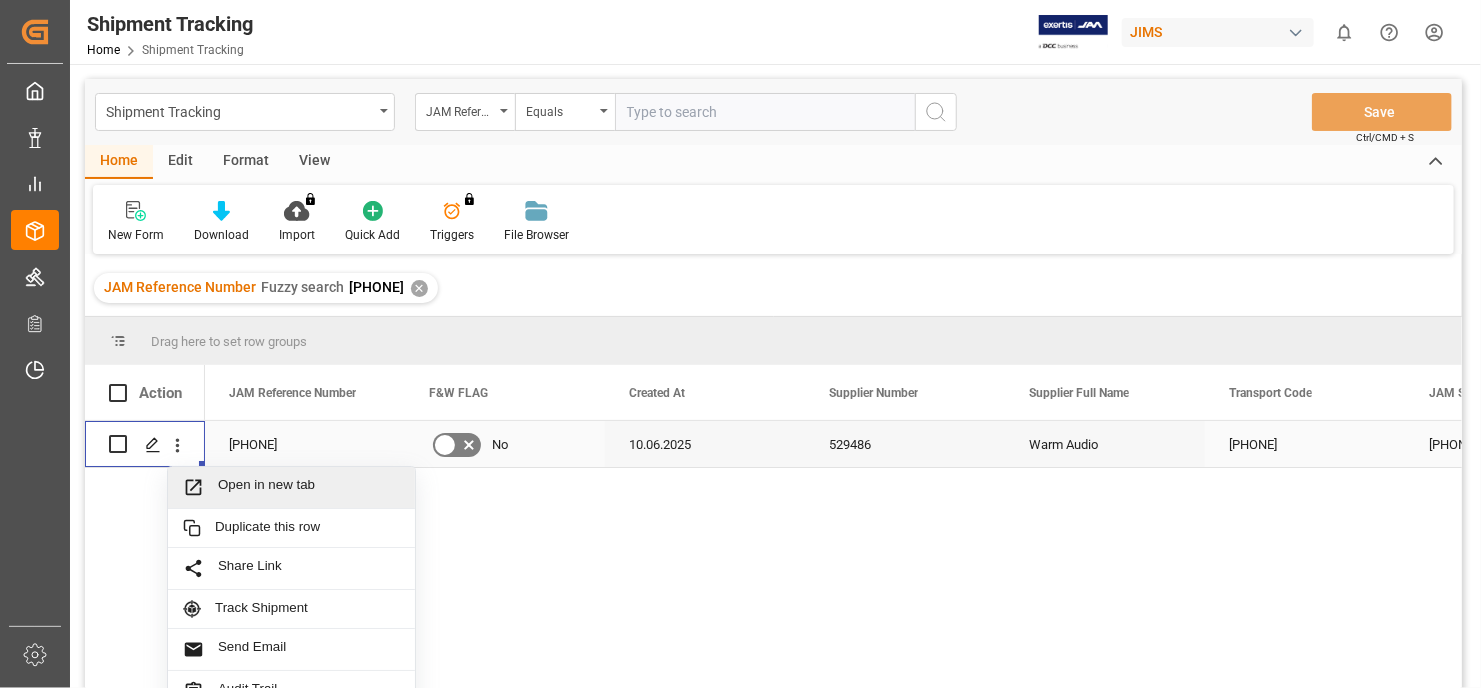 click on "Open in new tab" at bounding box center (309, 487) 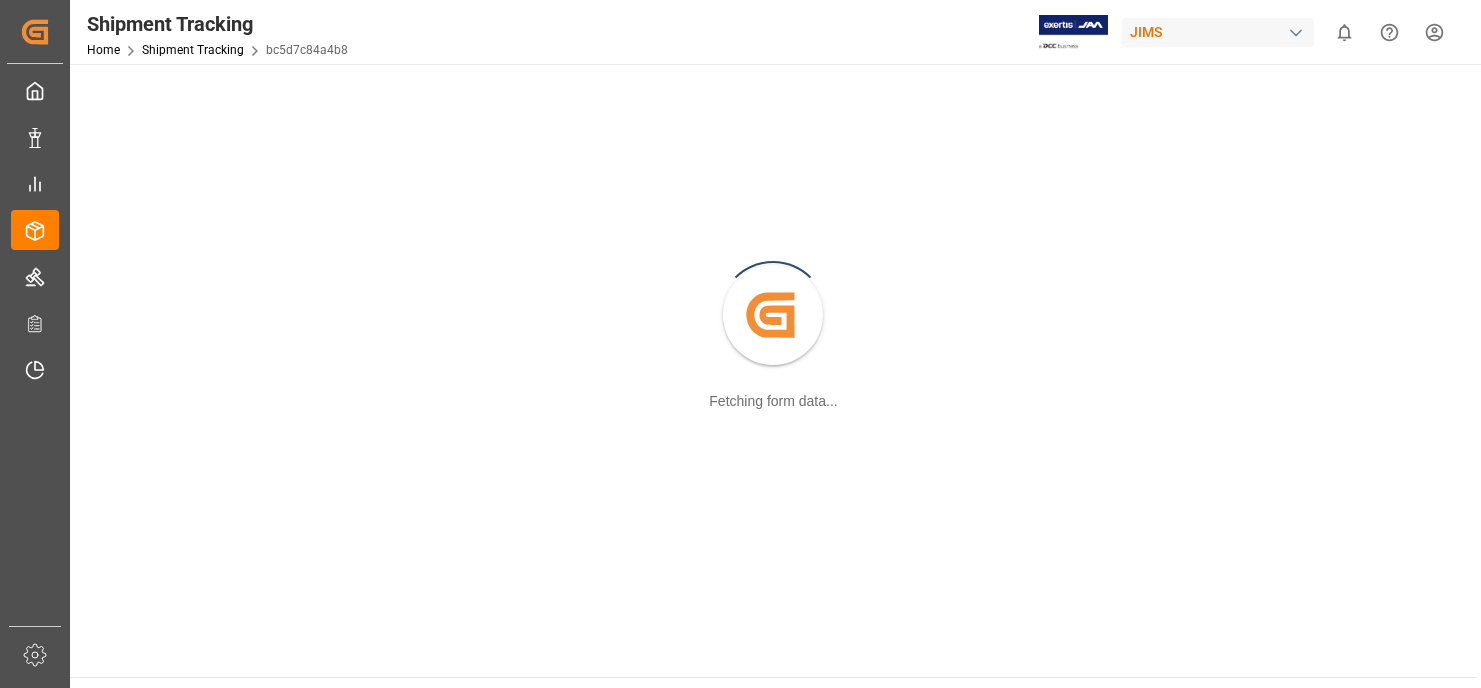 scroll, scrollTop: 0, scrollLeft: 0, axis: both 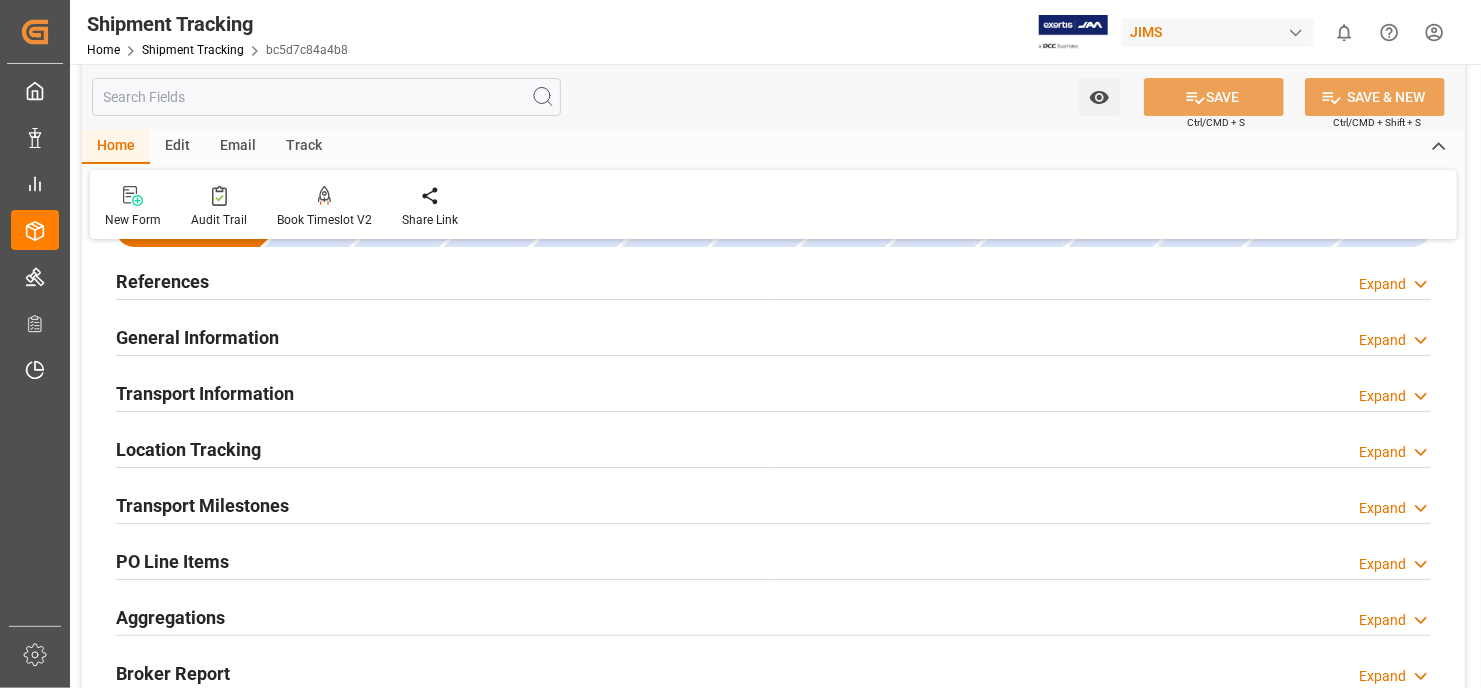 click on "General Information" at bounding box center [197, 337] 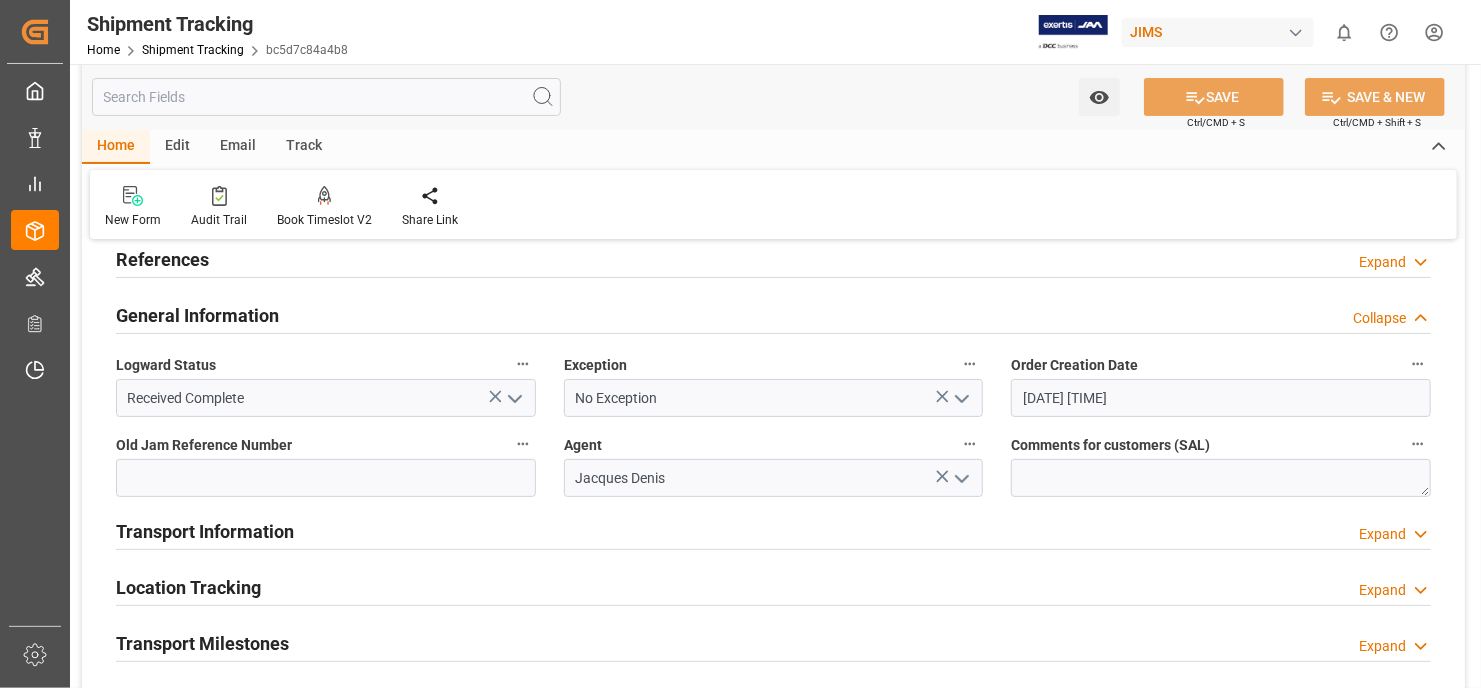 scroll, scrollTop: 200, scrollLeft: 0, axis: vertical 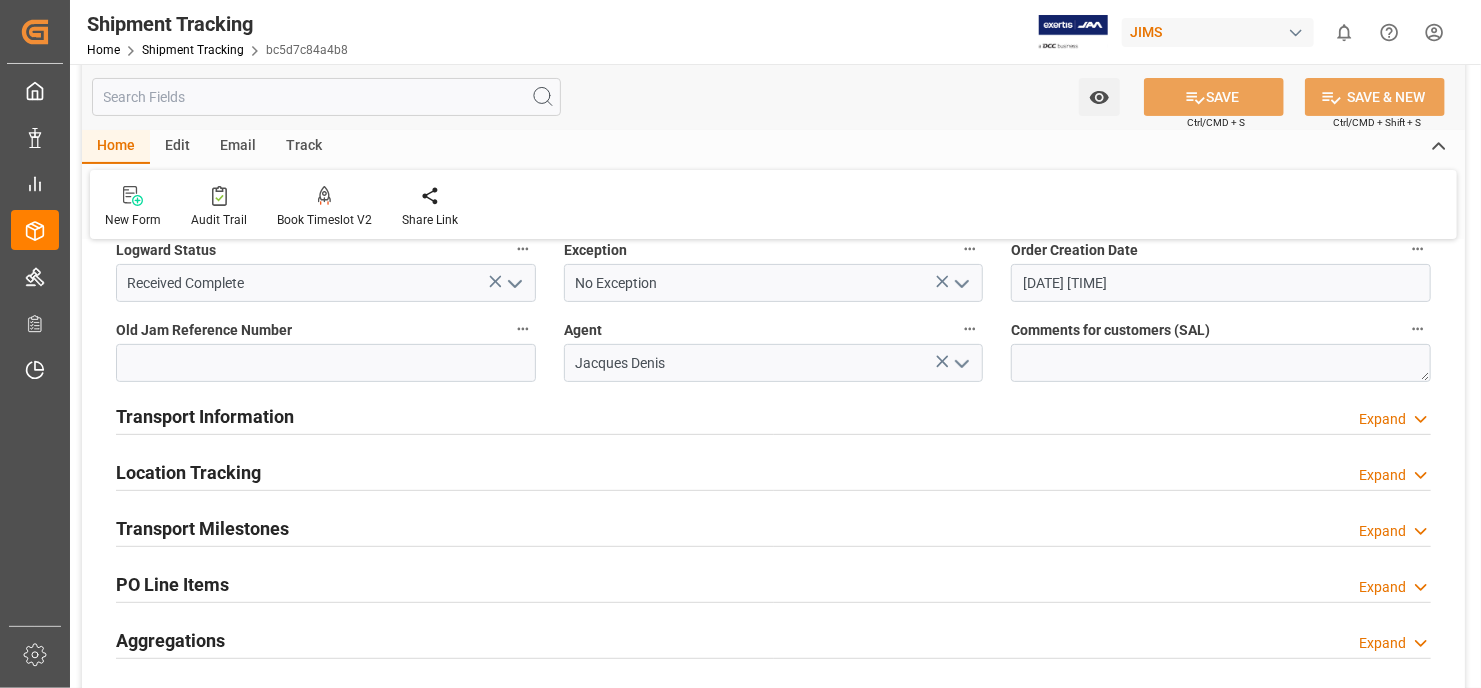 click on "Location Tracking" at bounding box center [188, 472] 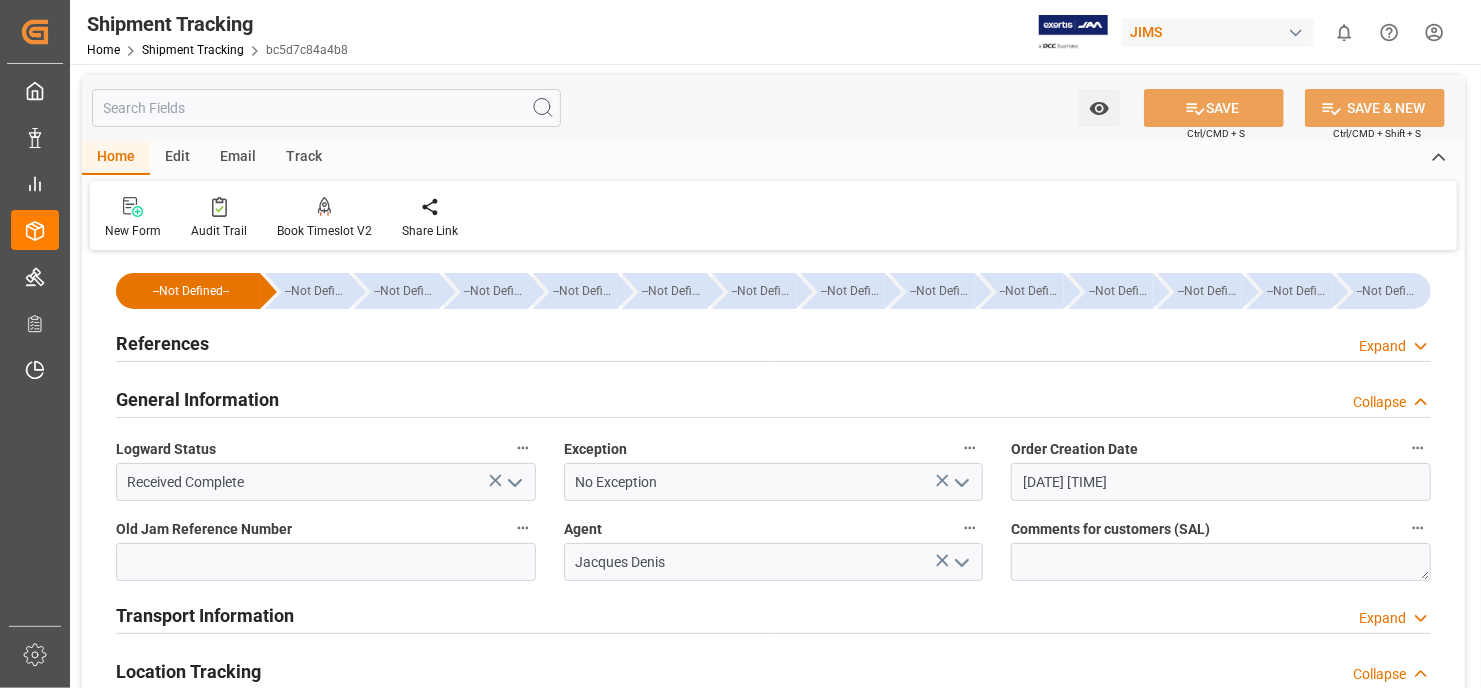 scroll, scrollTop: 0, scrollLeft: 0, axis: both 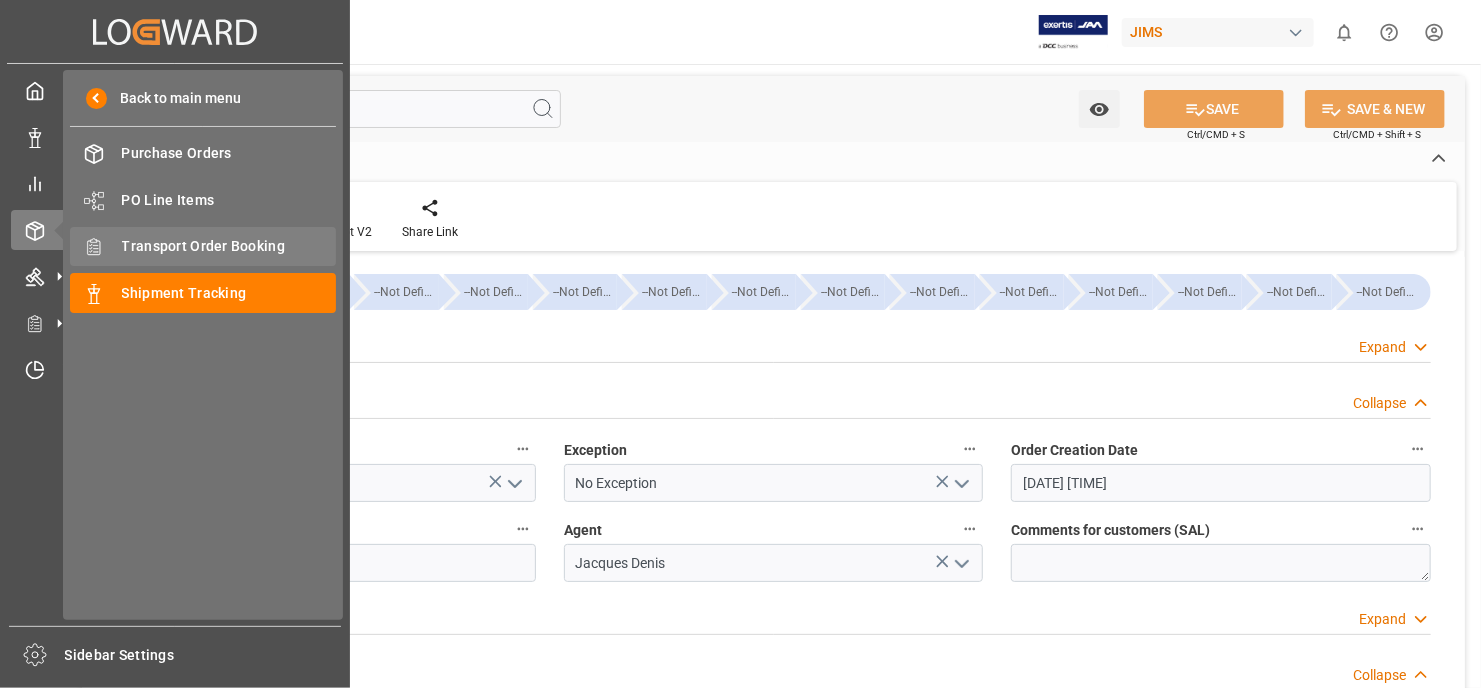 click on "Transport Order Booking" at bounding box center [229, 246] 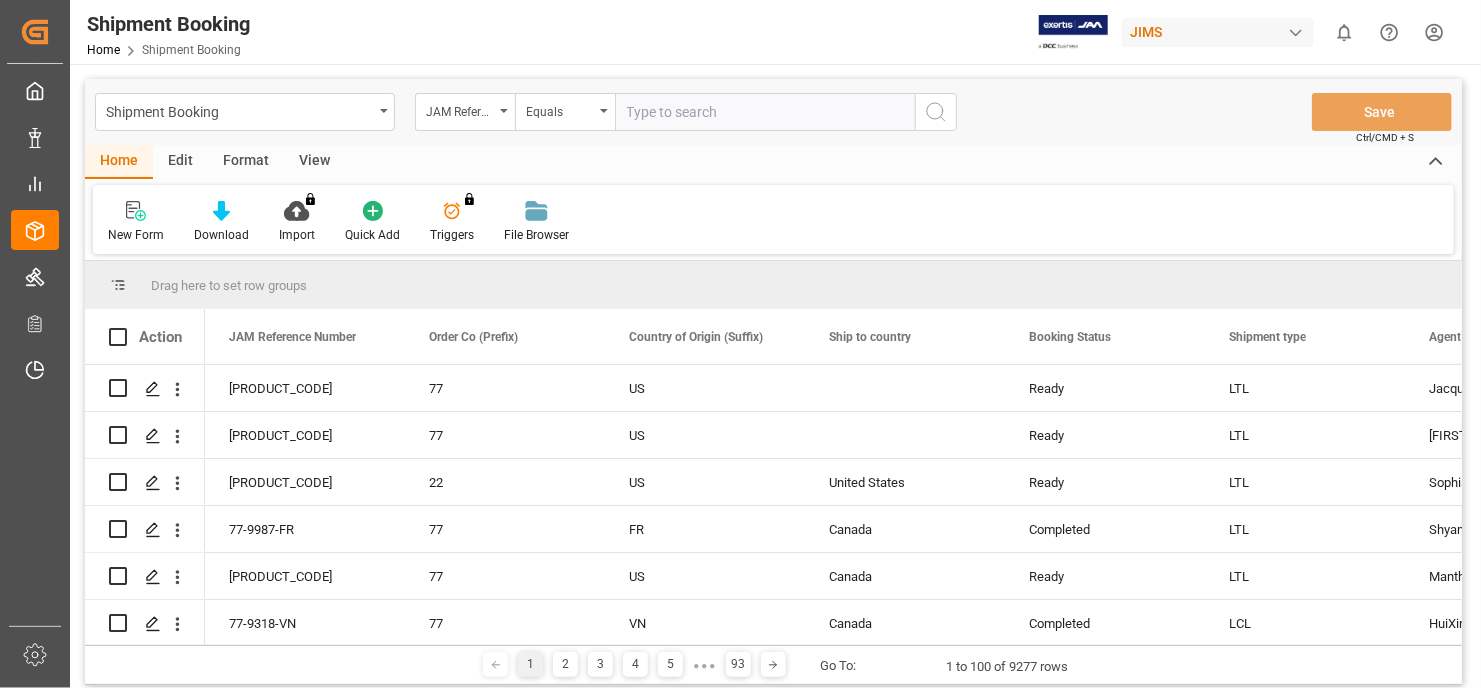 click at bounding box center [765, 112] 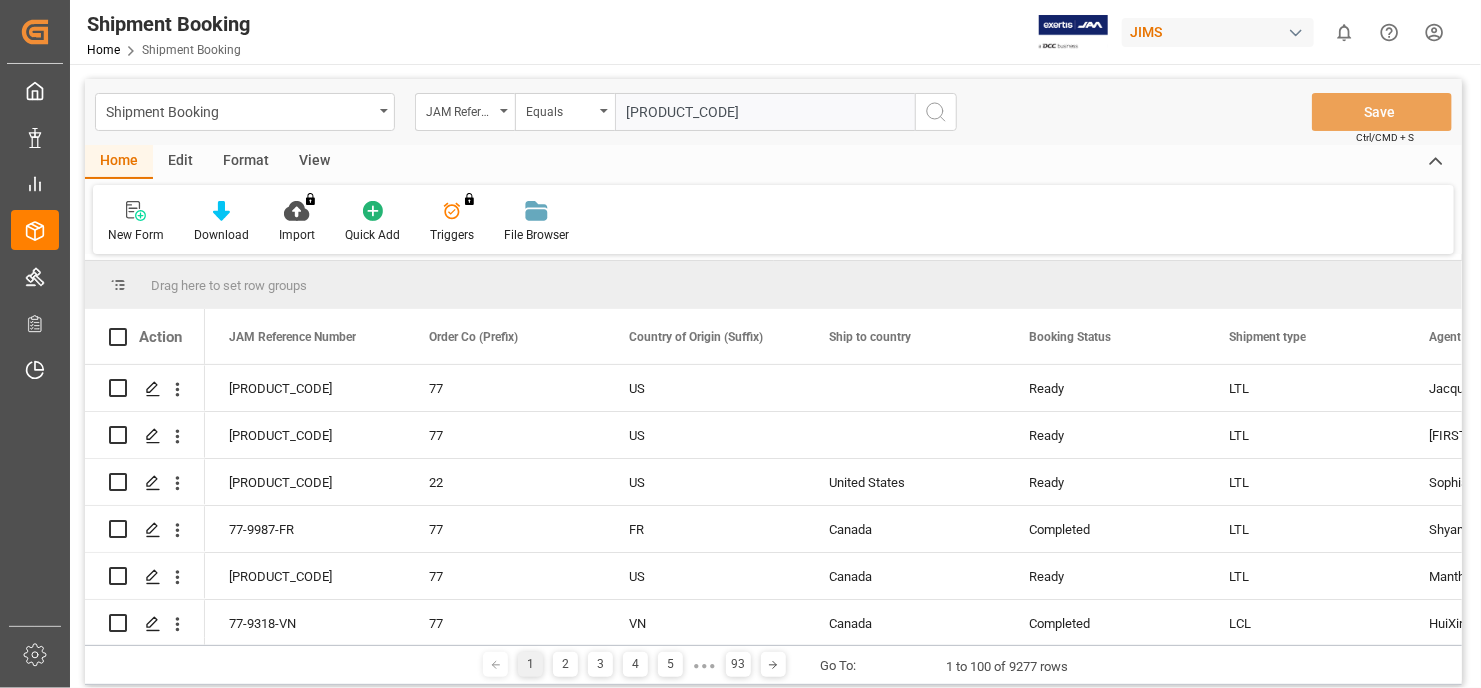 type on "77-9550-US" 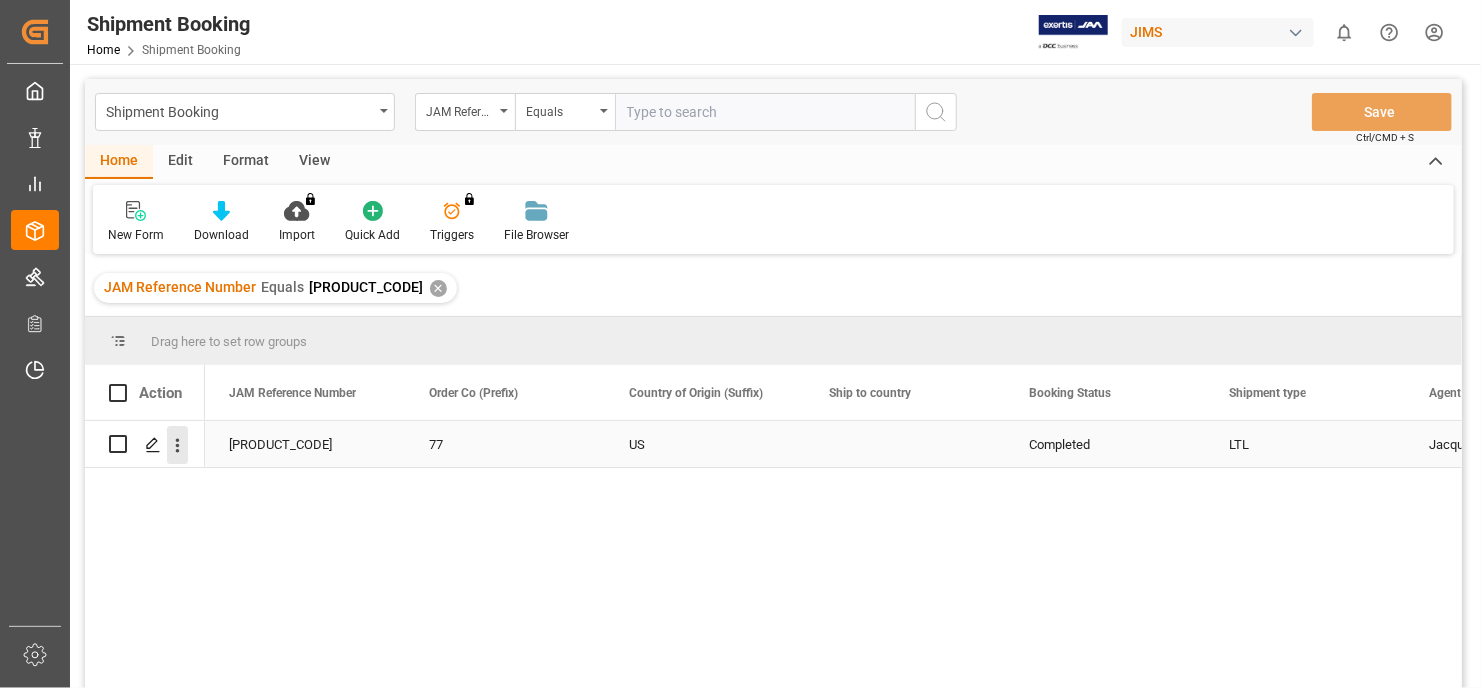 click 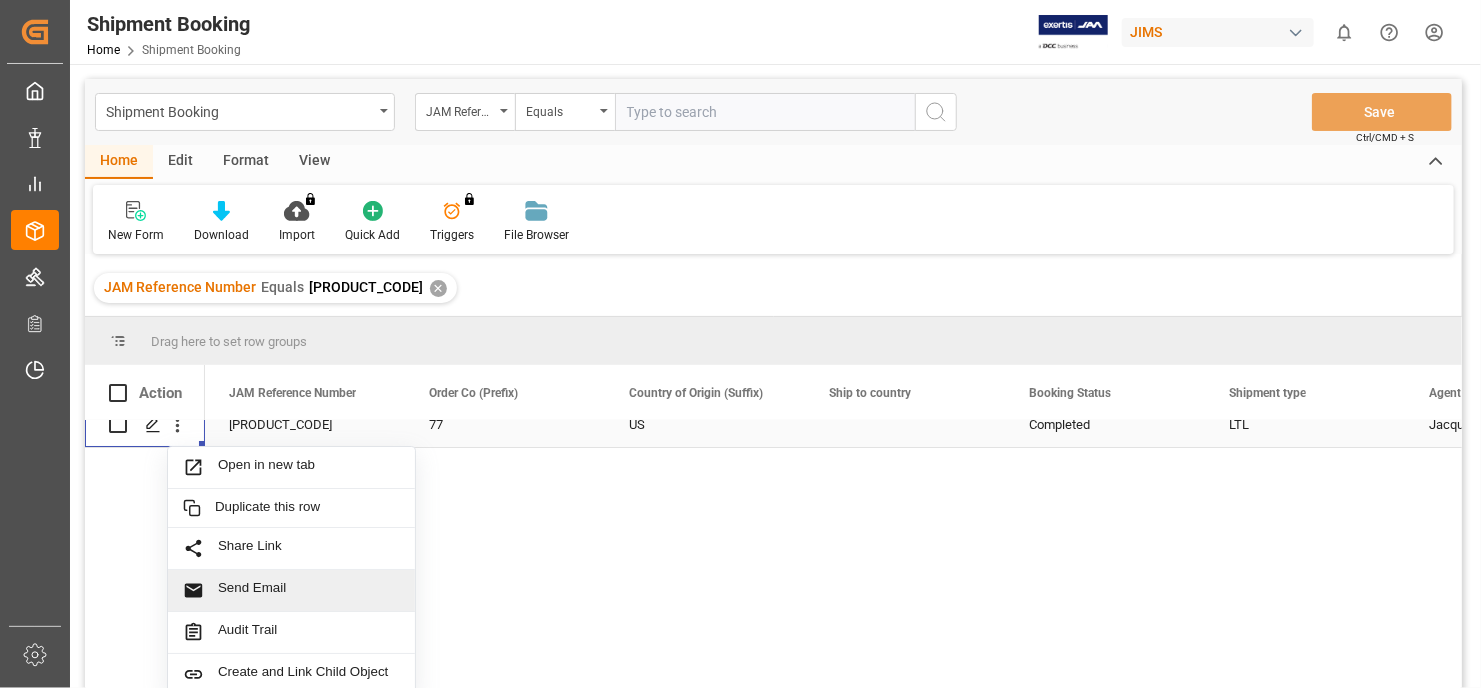scroll, scrollTop: 27, scrollLeft: 0, axis: vertical 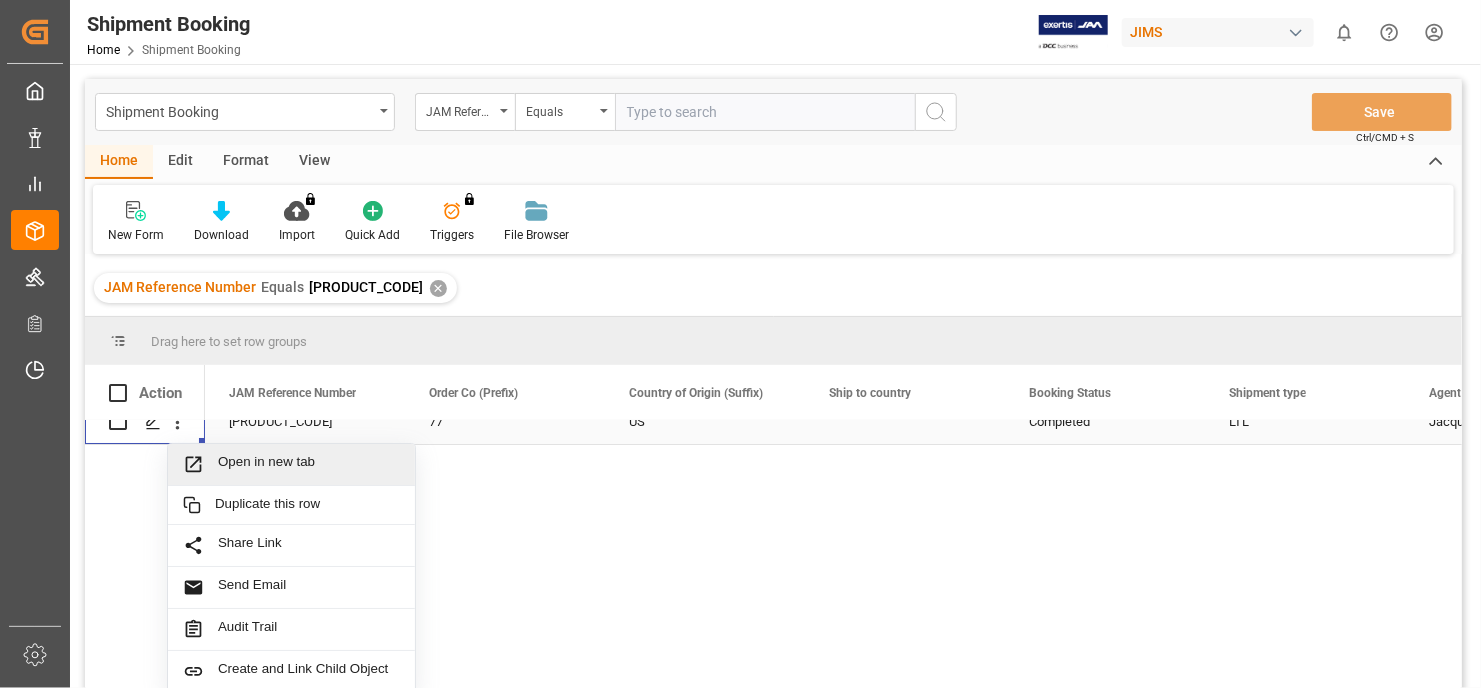 click on "Open in new tab" at bounding box center (309, 464) 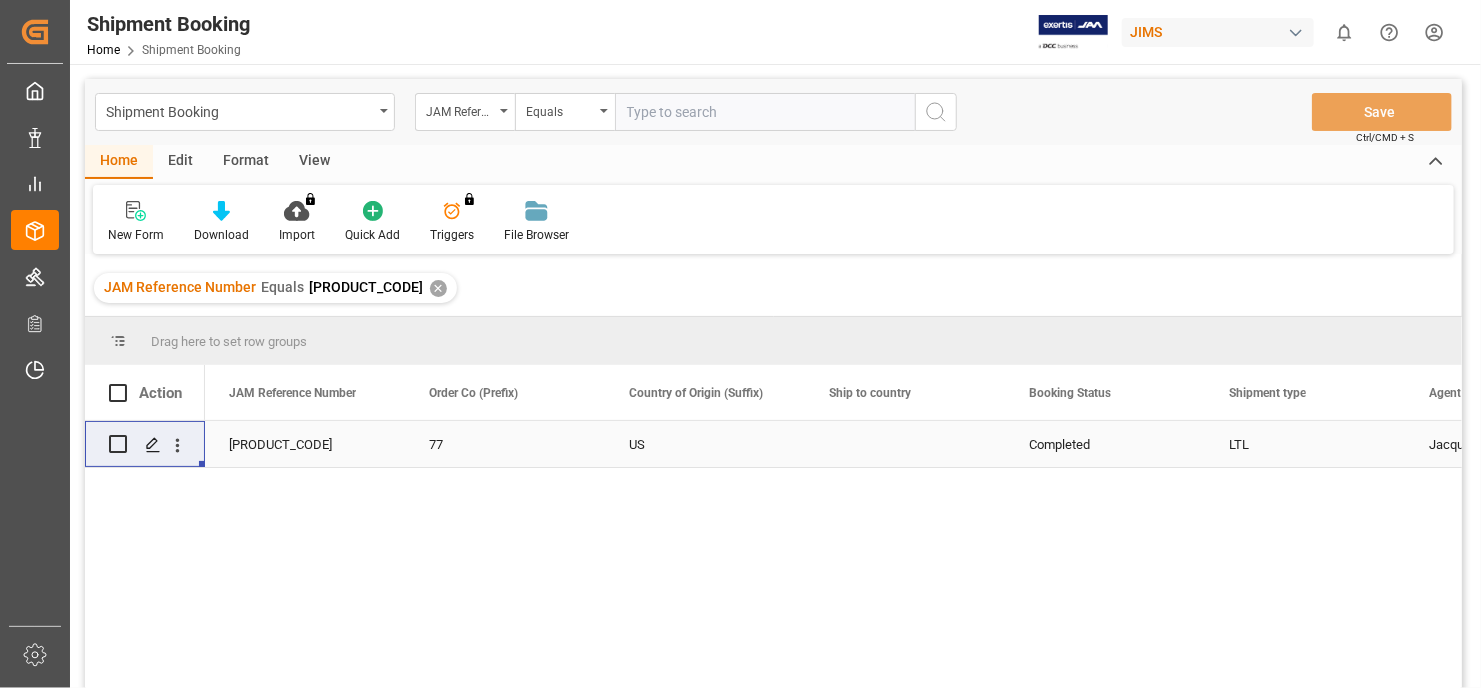 scroll, scrollTop: 0, scrollLeft: 0, axis: both 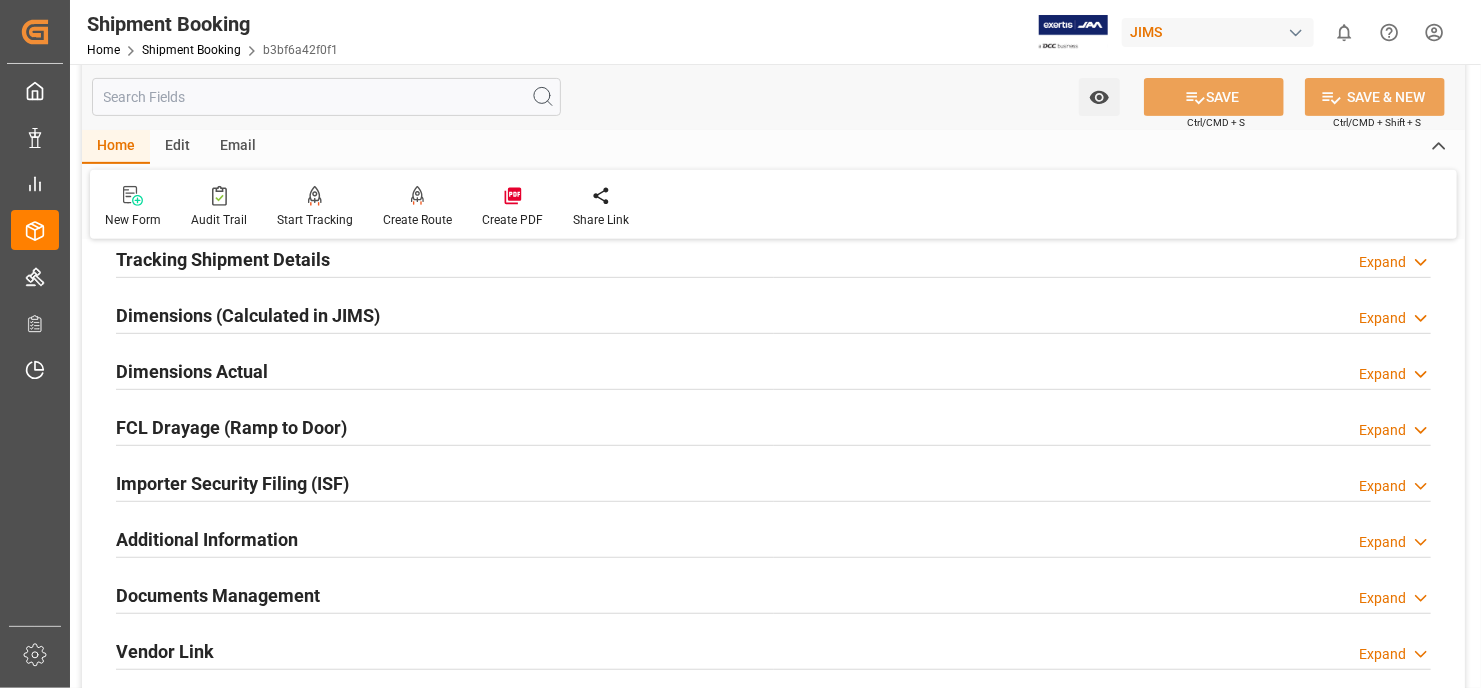 click on "Documents Management" at bounding box center (218, 595) 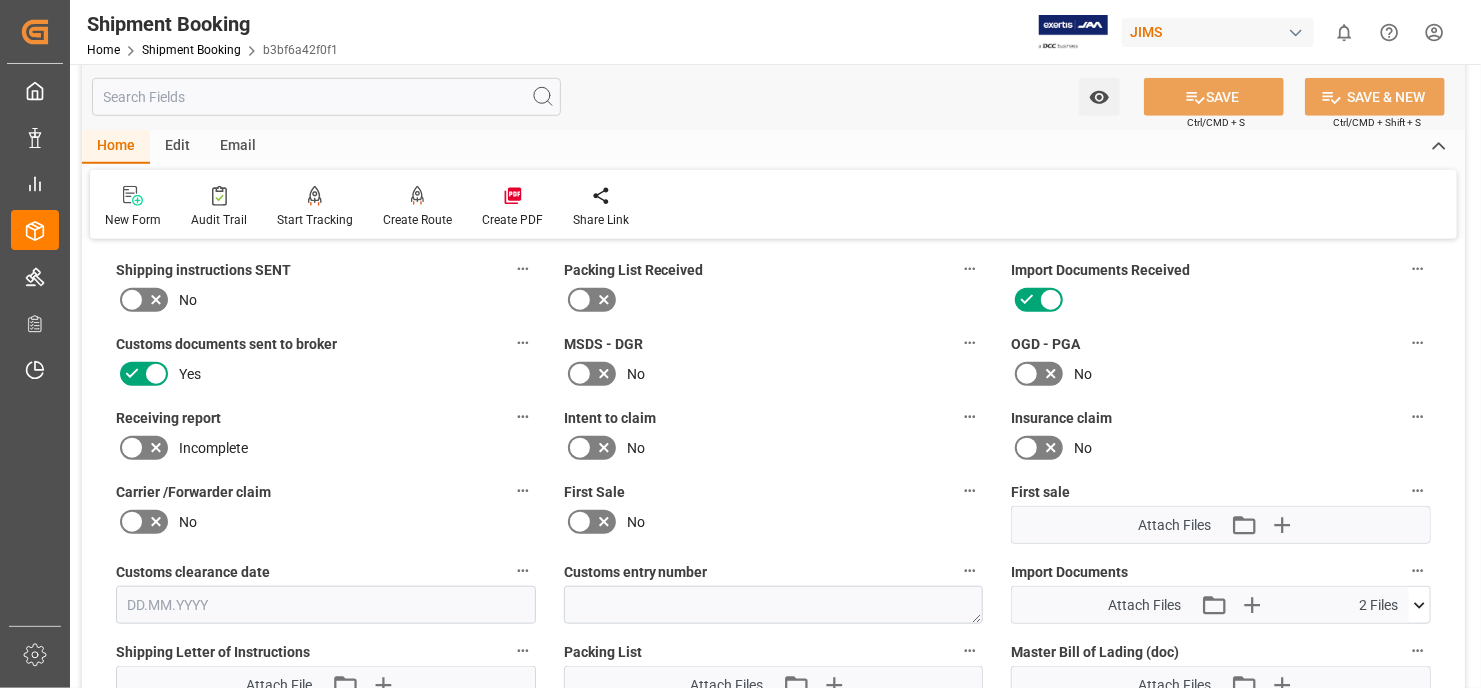 scroll, scrollTop: 800, scrollLeft: 0, axis: vertical 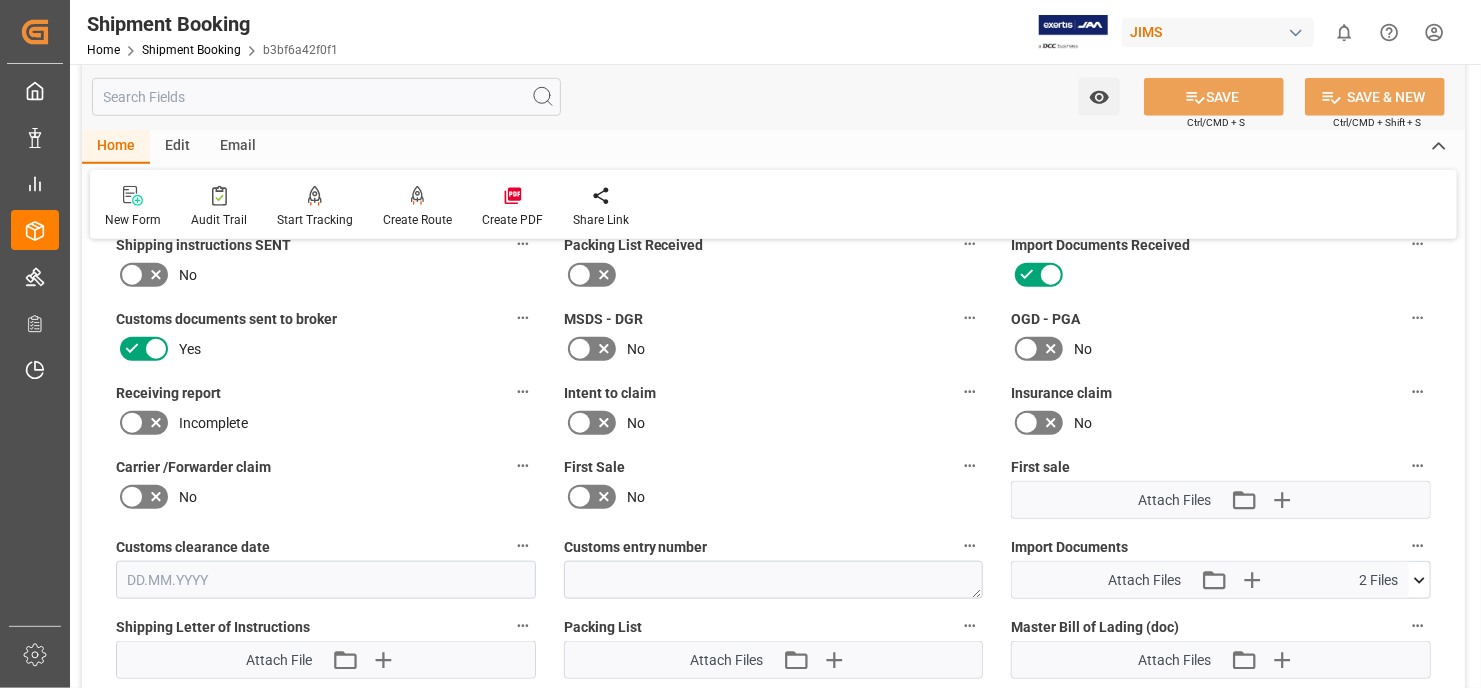 click 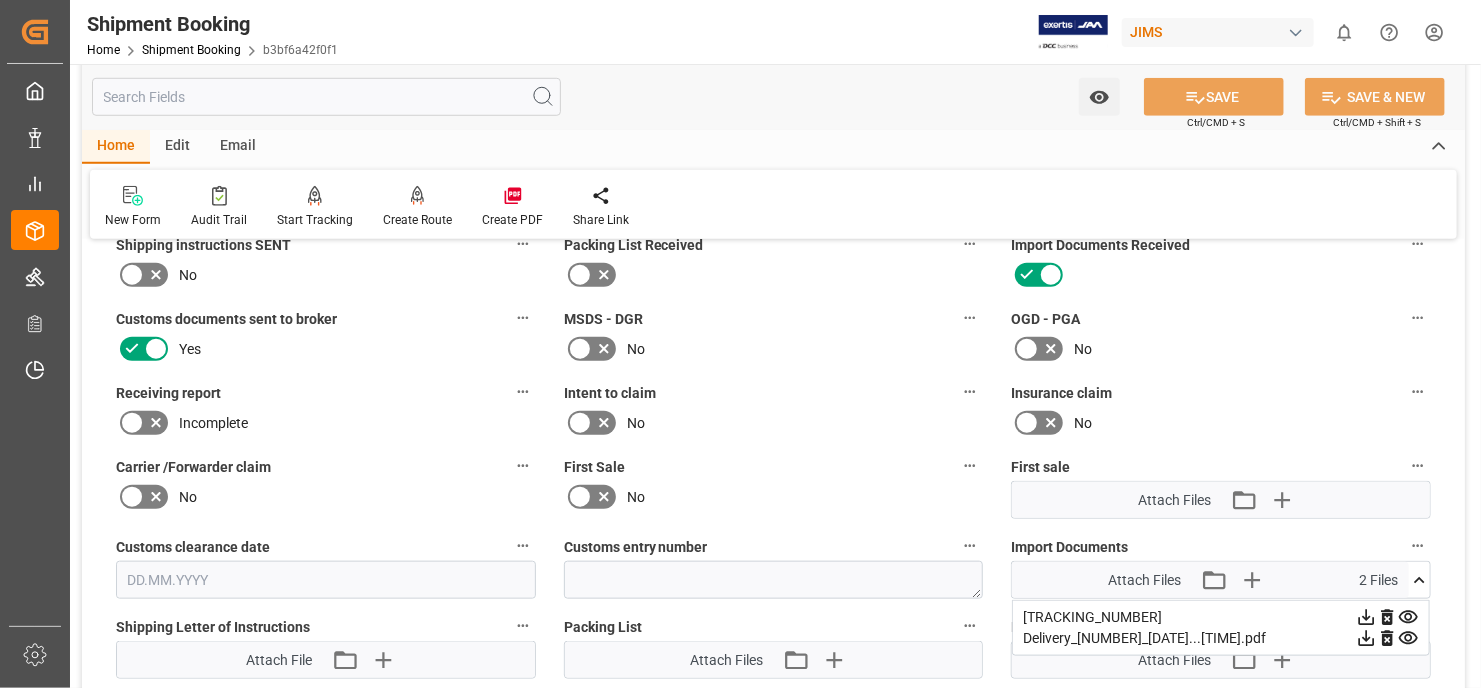 click 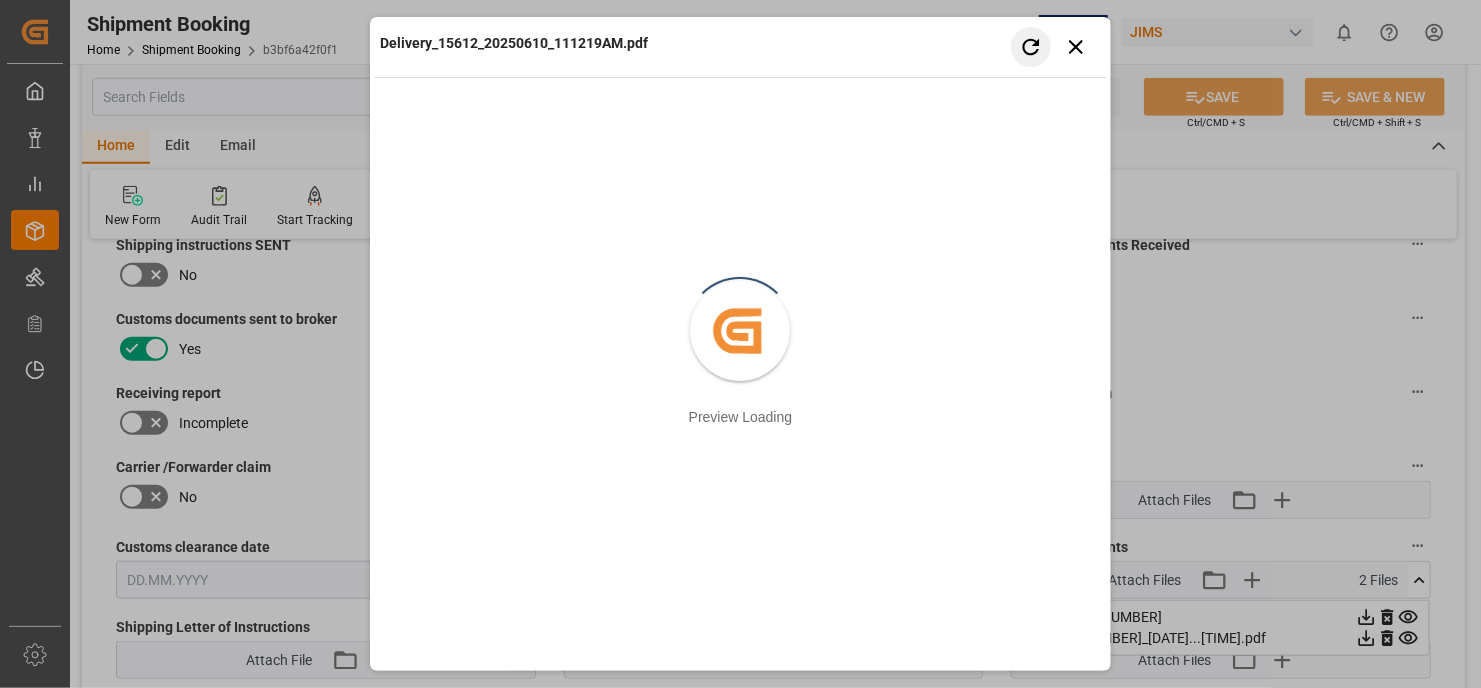 scroll, scrollTop: 800, scrollLeft: 0, axis: vertical 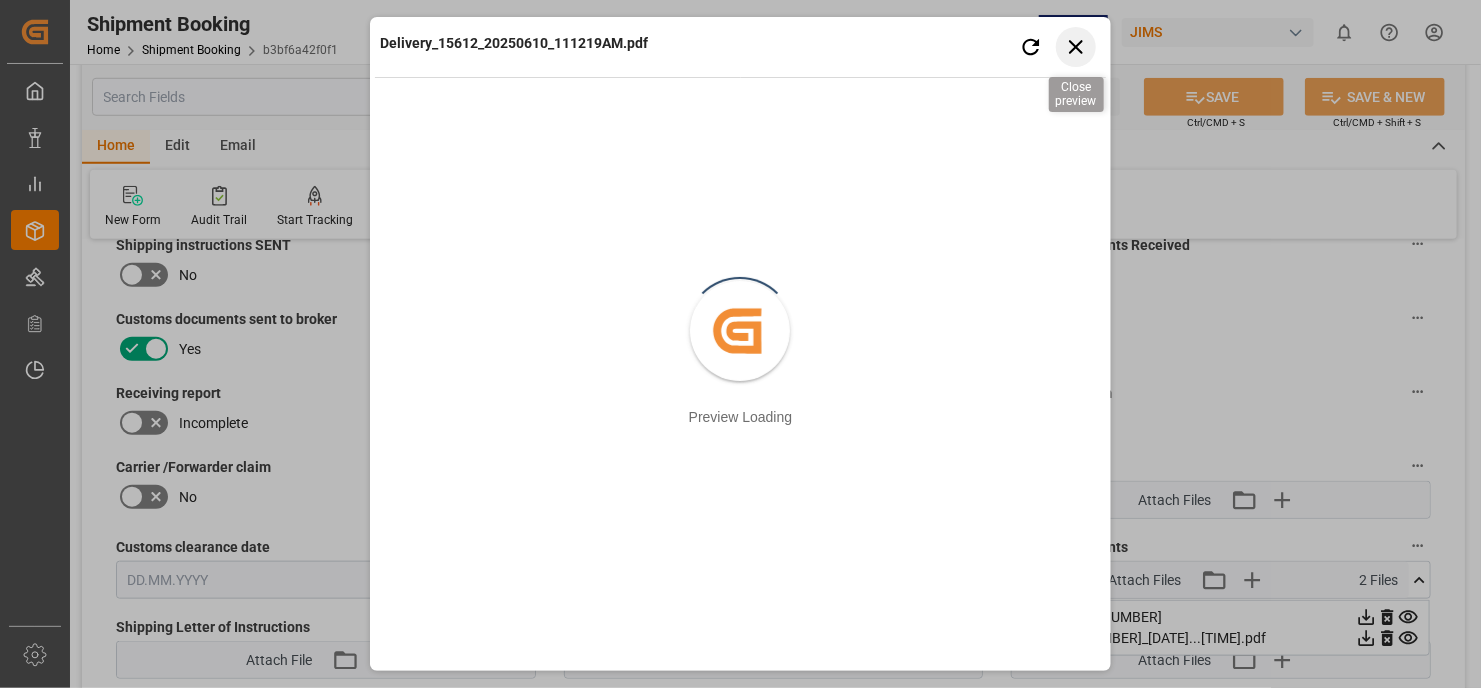 click 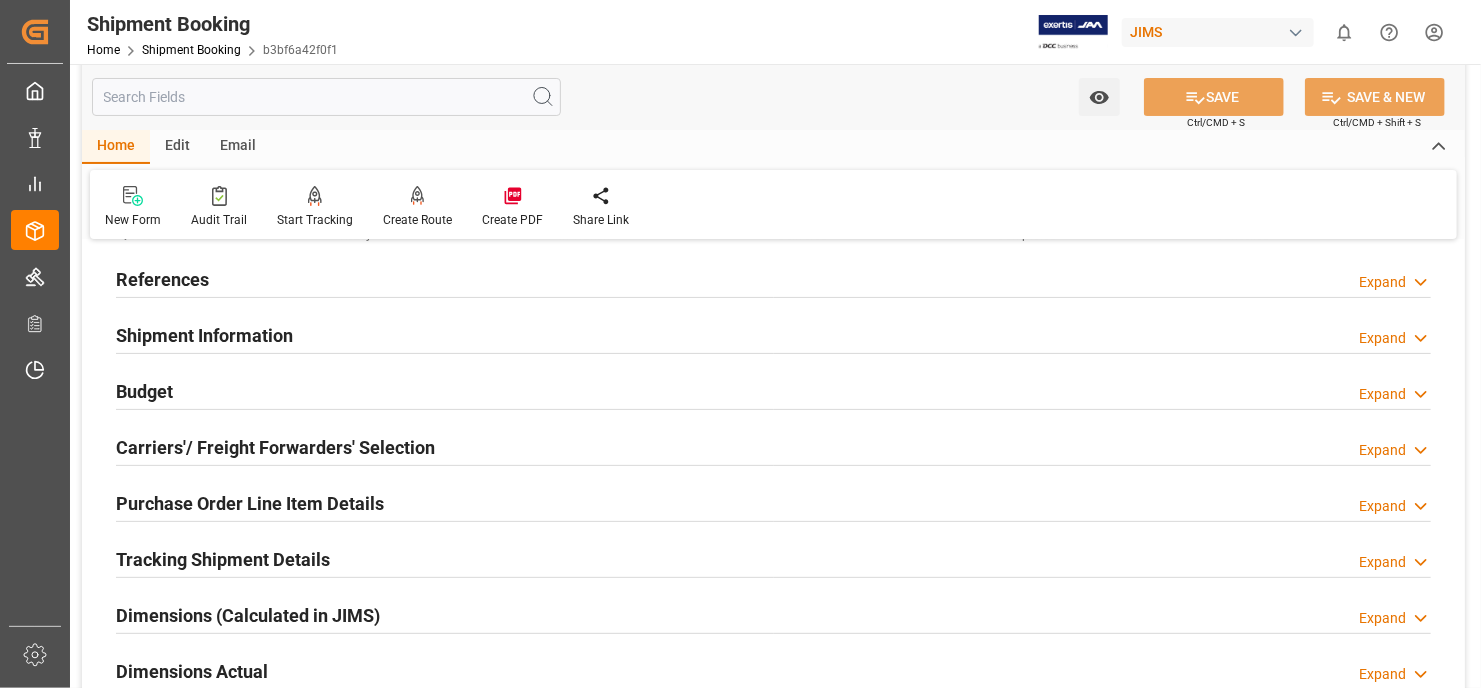 scroll, scrollTop: 0, scrollLeft: 0, axis: both 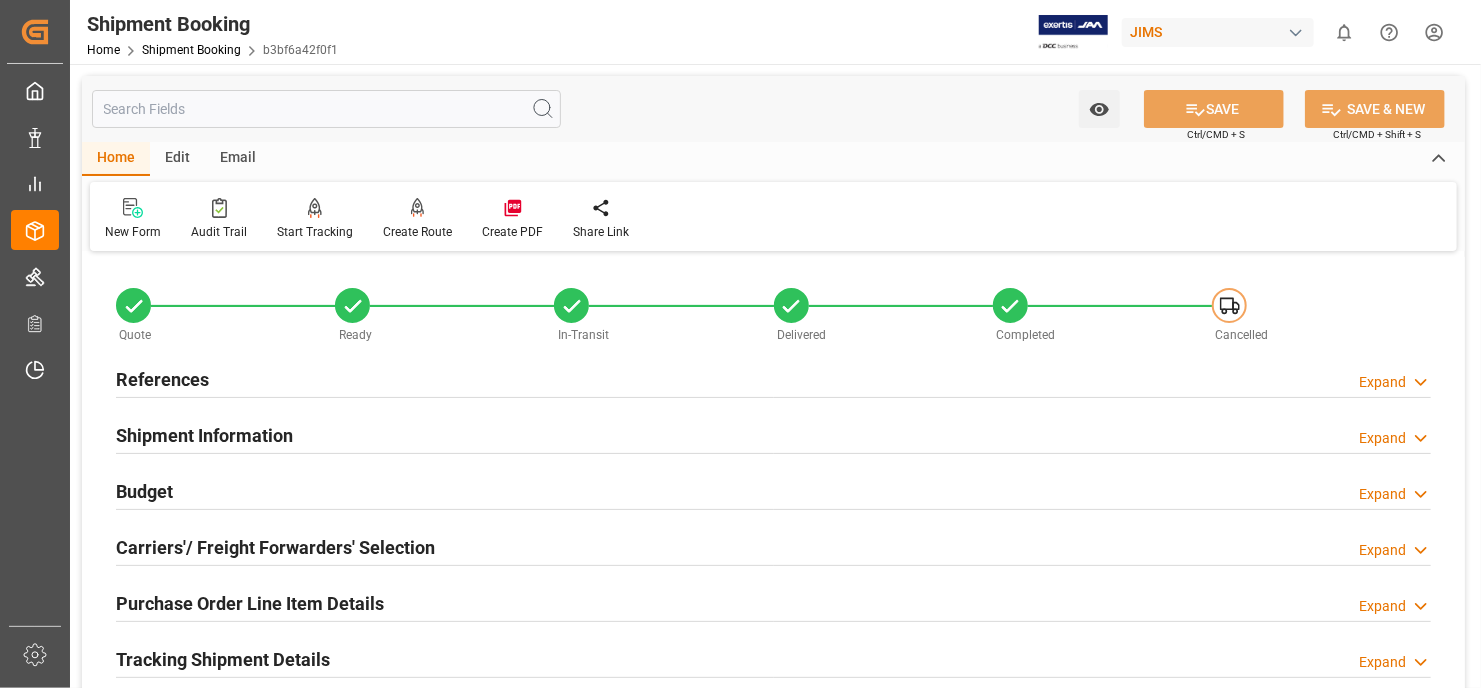 click on "References" at bounding box center (162, 379) 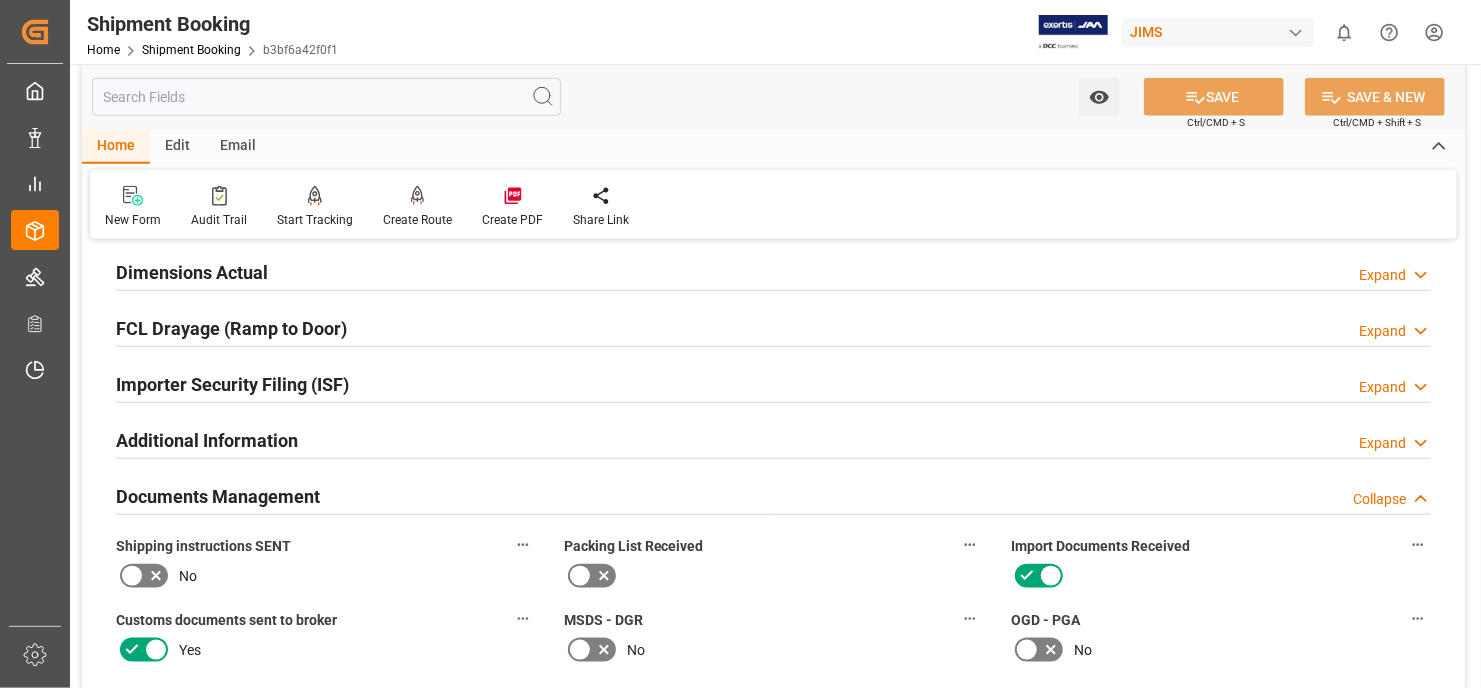 scroll, scrollTop: 900, scrollLeft: 0, axis: vertical 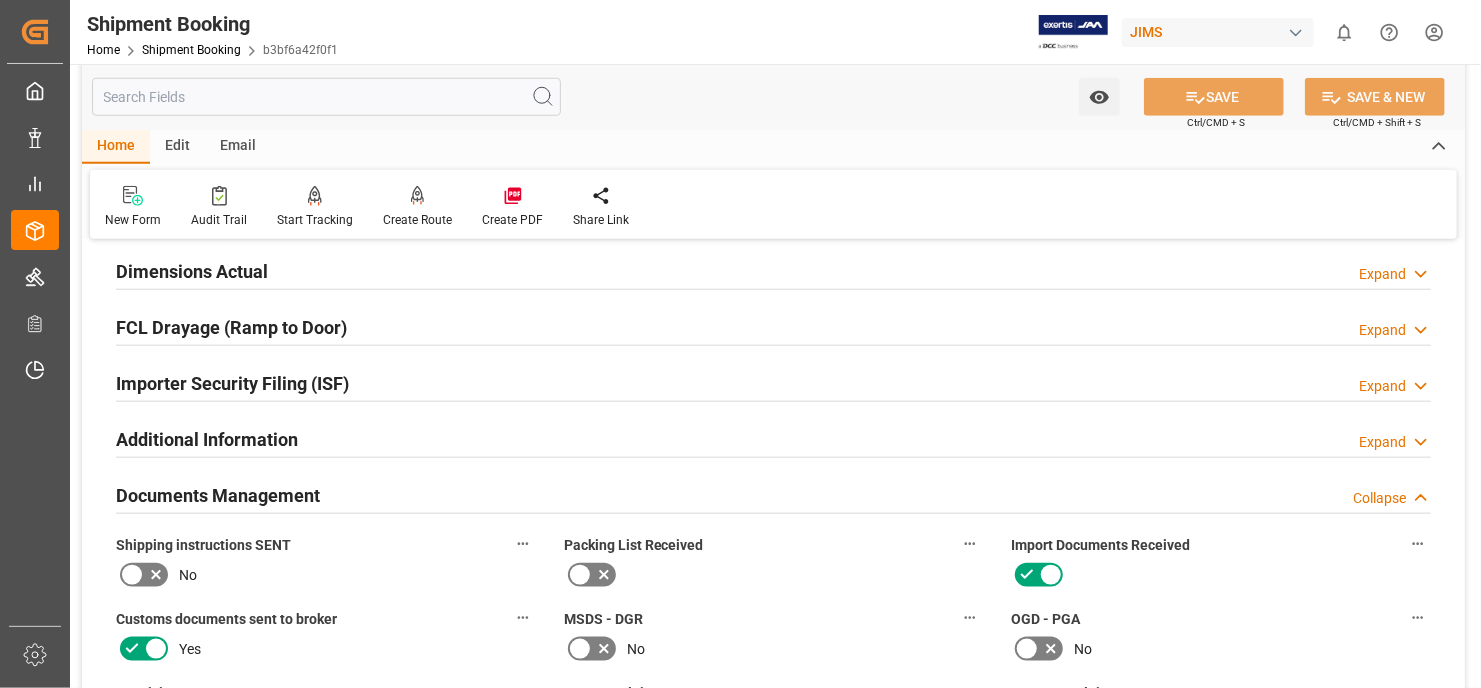 click on "Documents Management" at bounding box center (218, 495) 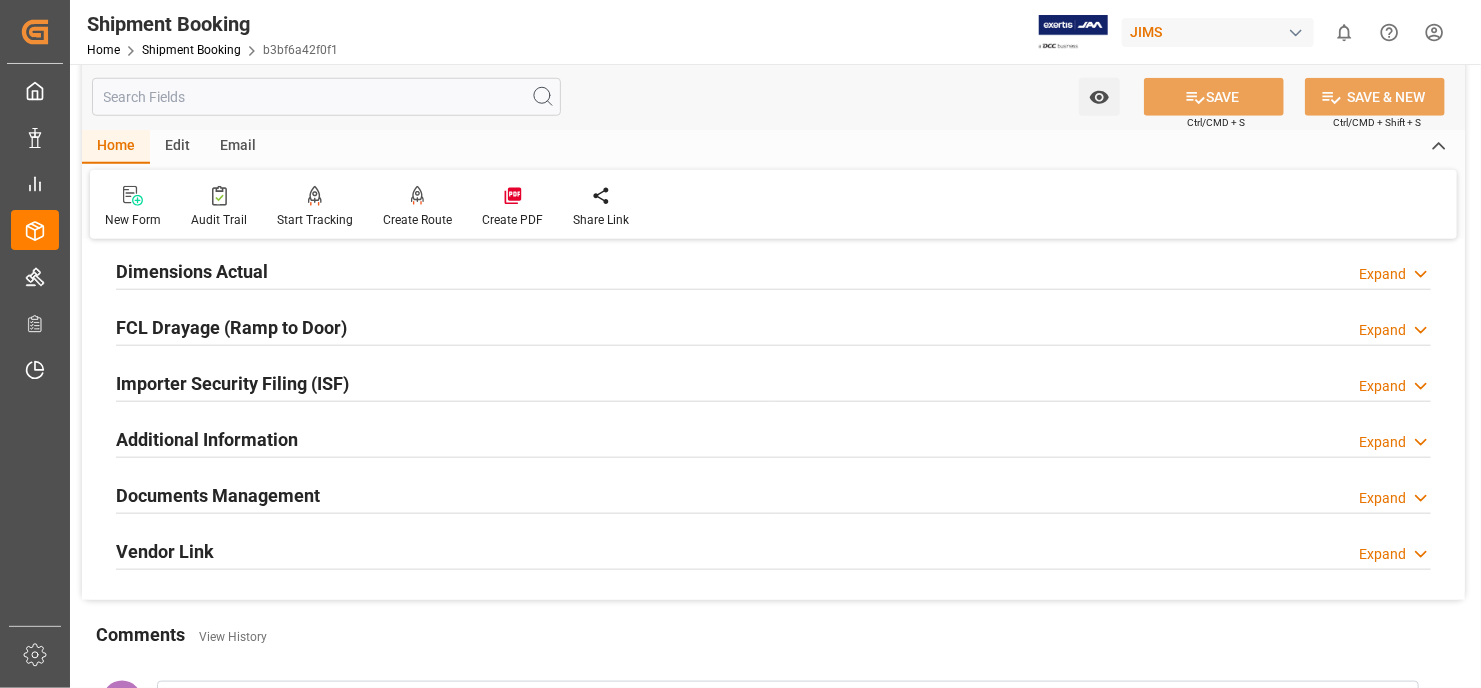 click on "Documents Management" at bounding box center [218, 495] 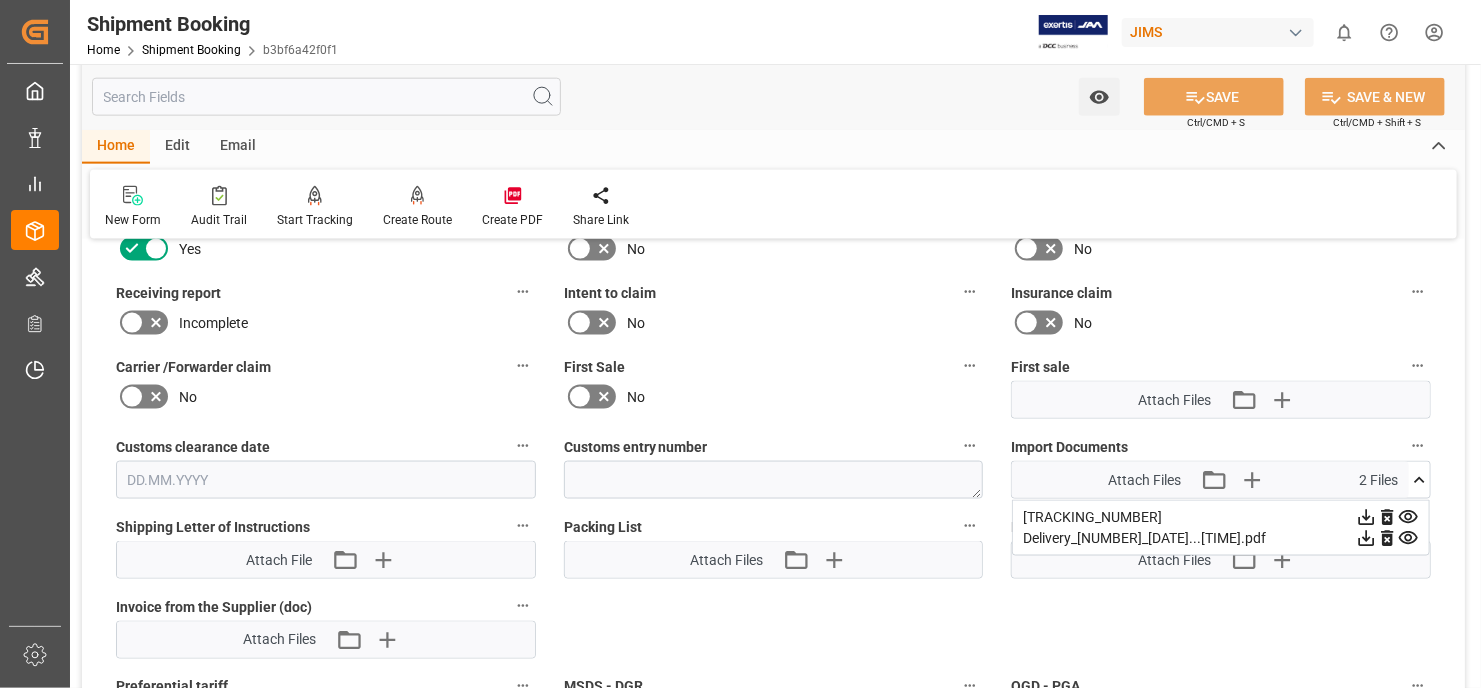 scroll, scrollTop: 1500, scrollLeft: 0, axis: vertical 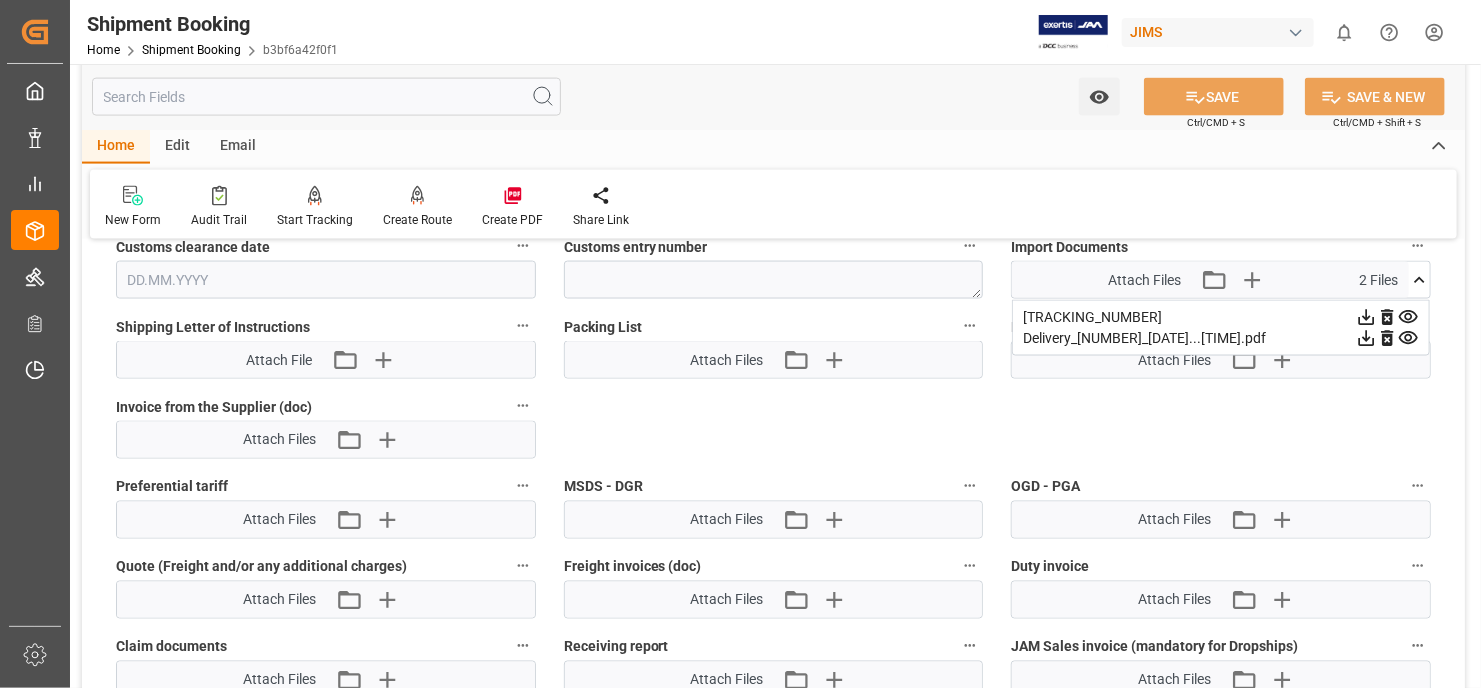 click 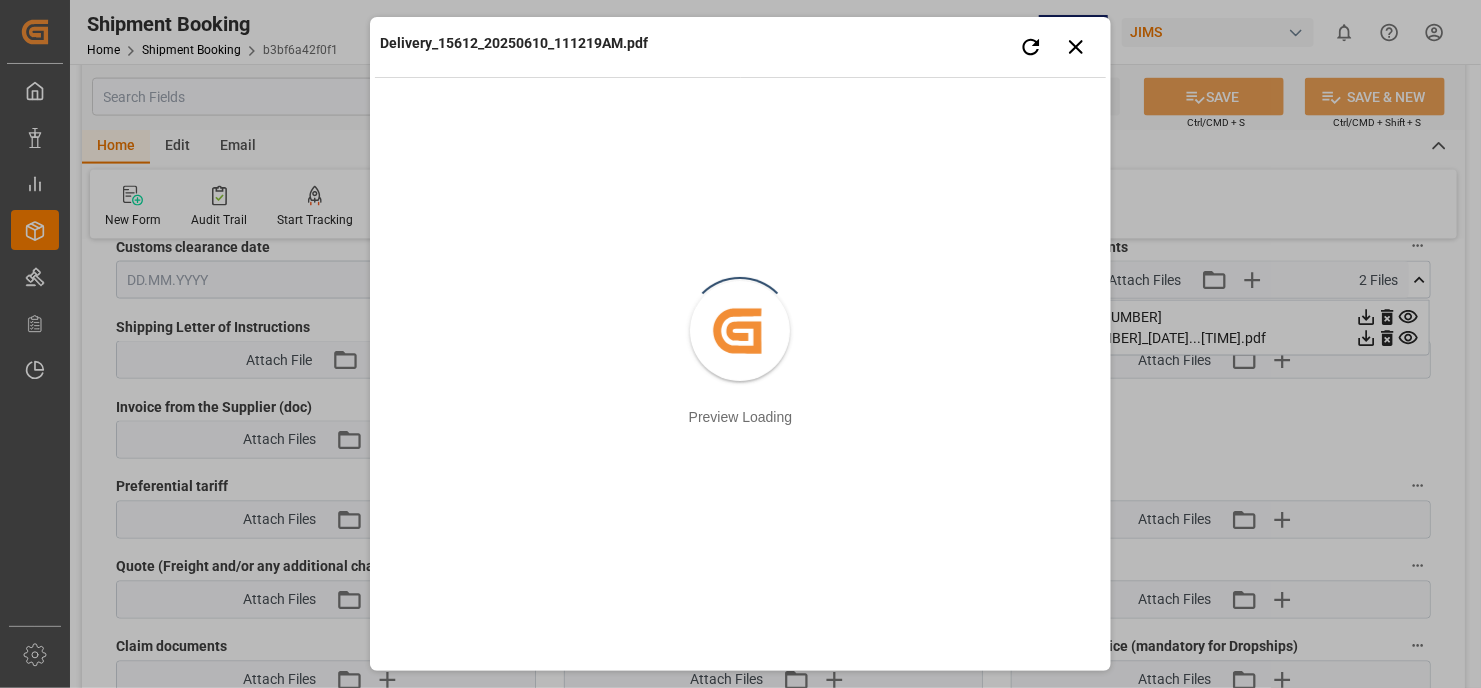 click on "Delivery_15612_20250610_111219AM.pdf Retry Close preview Created by potrace 1.15, written by Peter Selinger 2001-2017 Preview Loading" at bounding box center [740, 344] 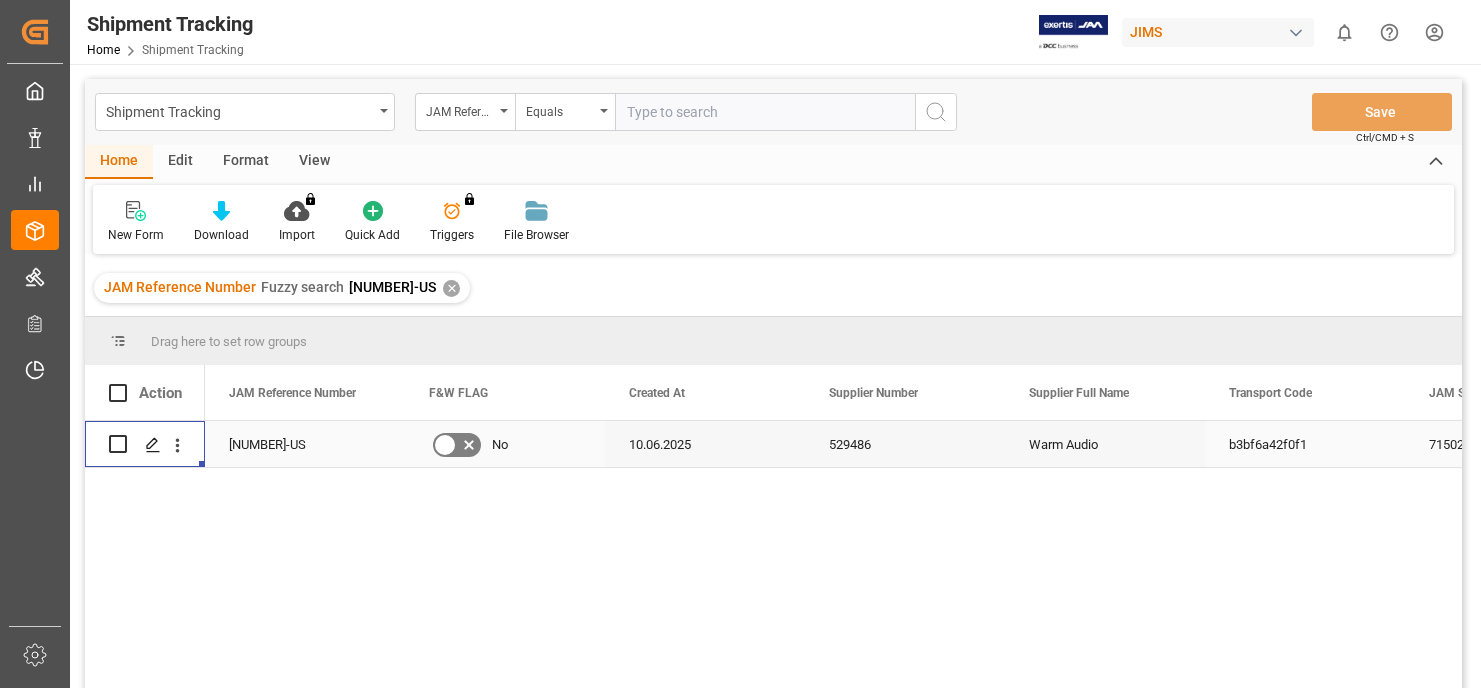 scroll, scrollTop: 0, scrollLeft: 0, axis: both 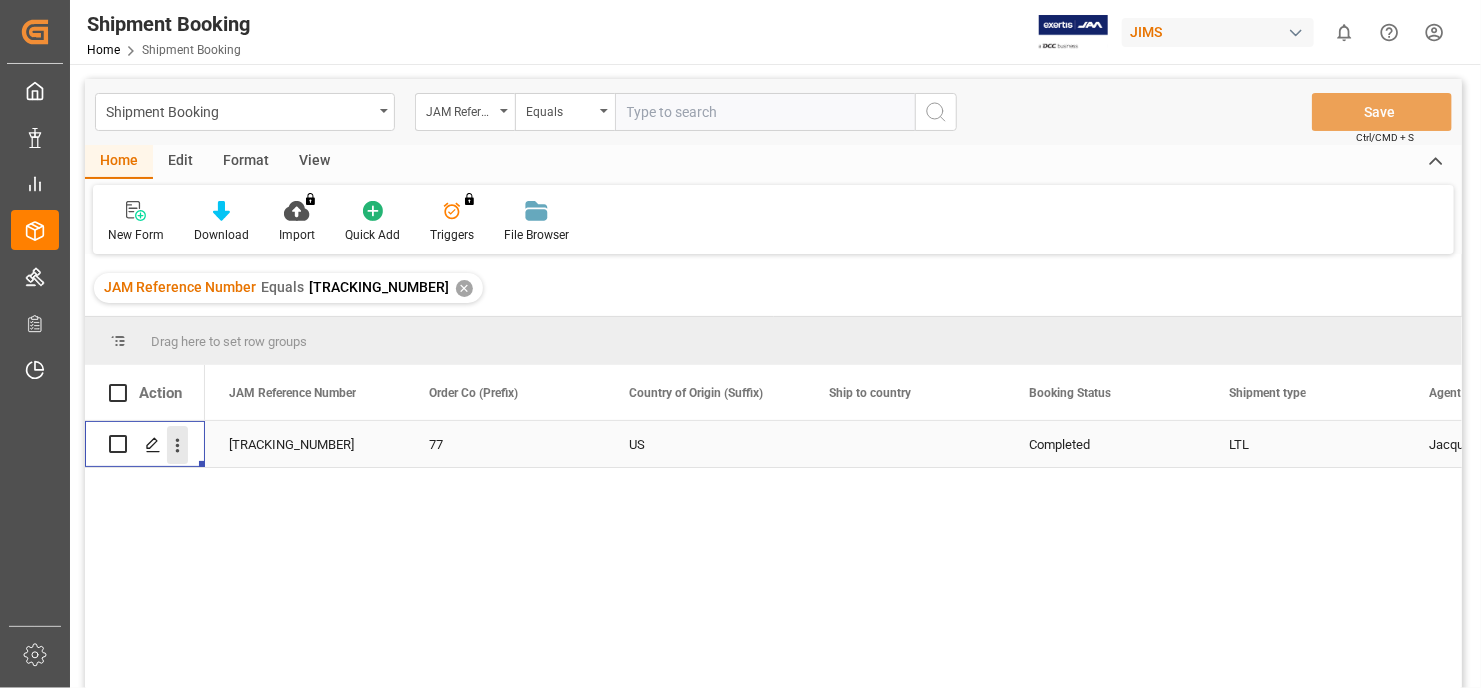 click 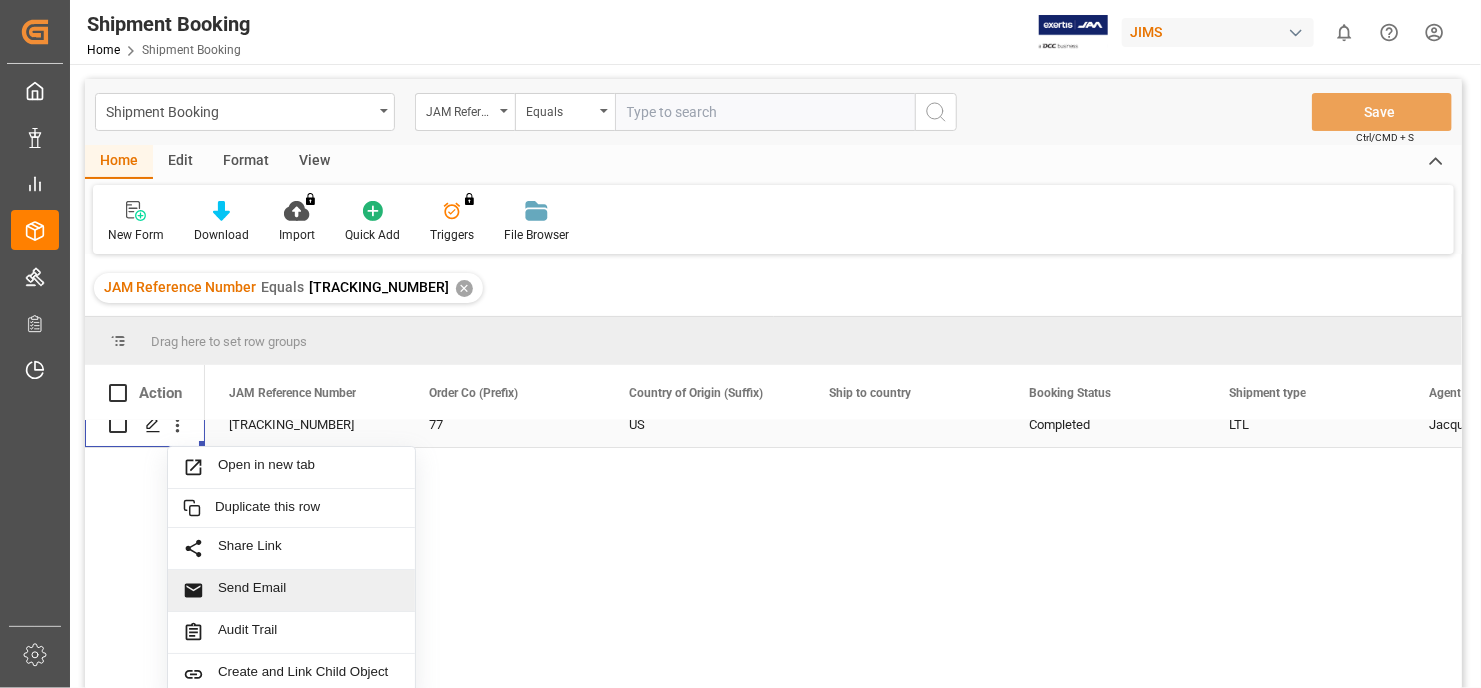 scroll, scrollTop: 27, scrollLeft: 0, axis: vertical 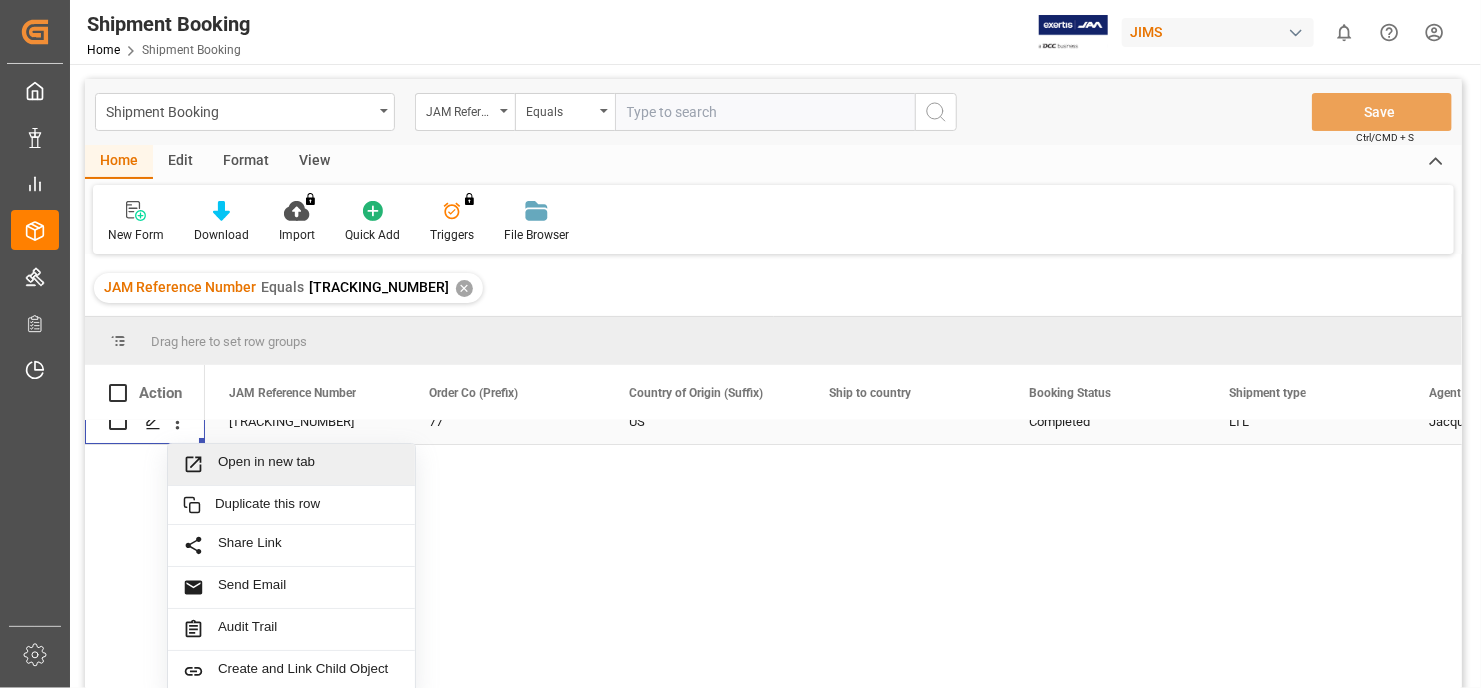 click on "Open in new tab" at bounding box center [309, 464] 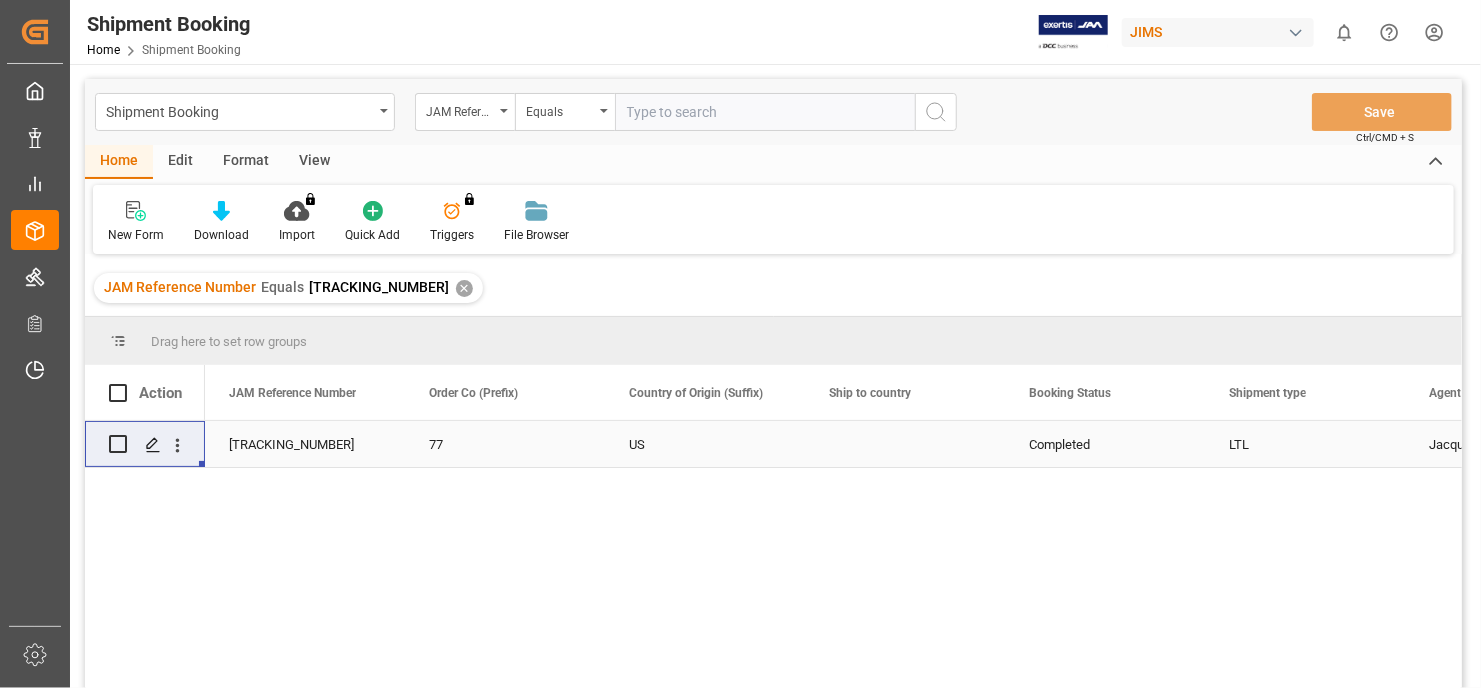 scroll, scrollTop: 0, scrollLeft: 0, axis: both 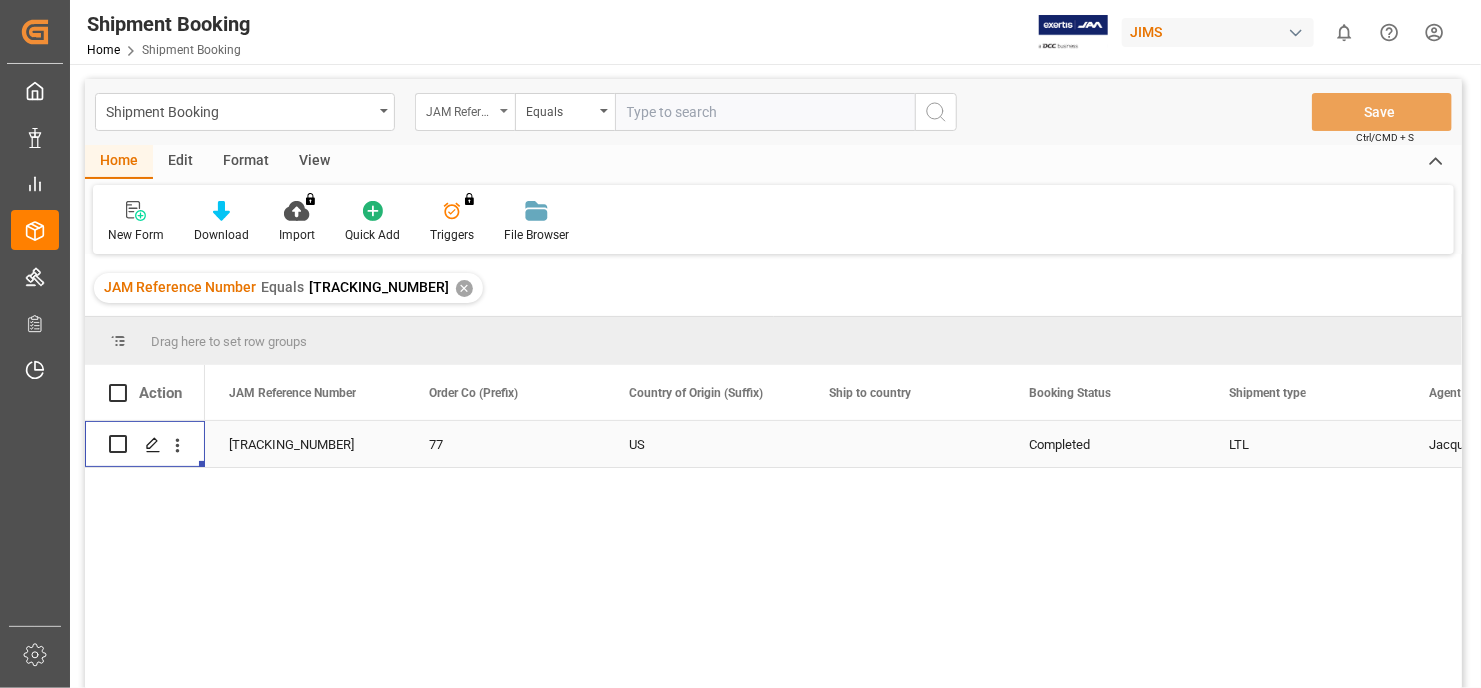 click at bounding box center [504, 111] 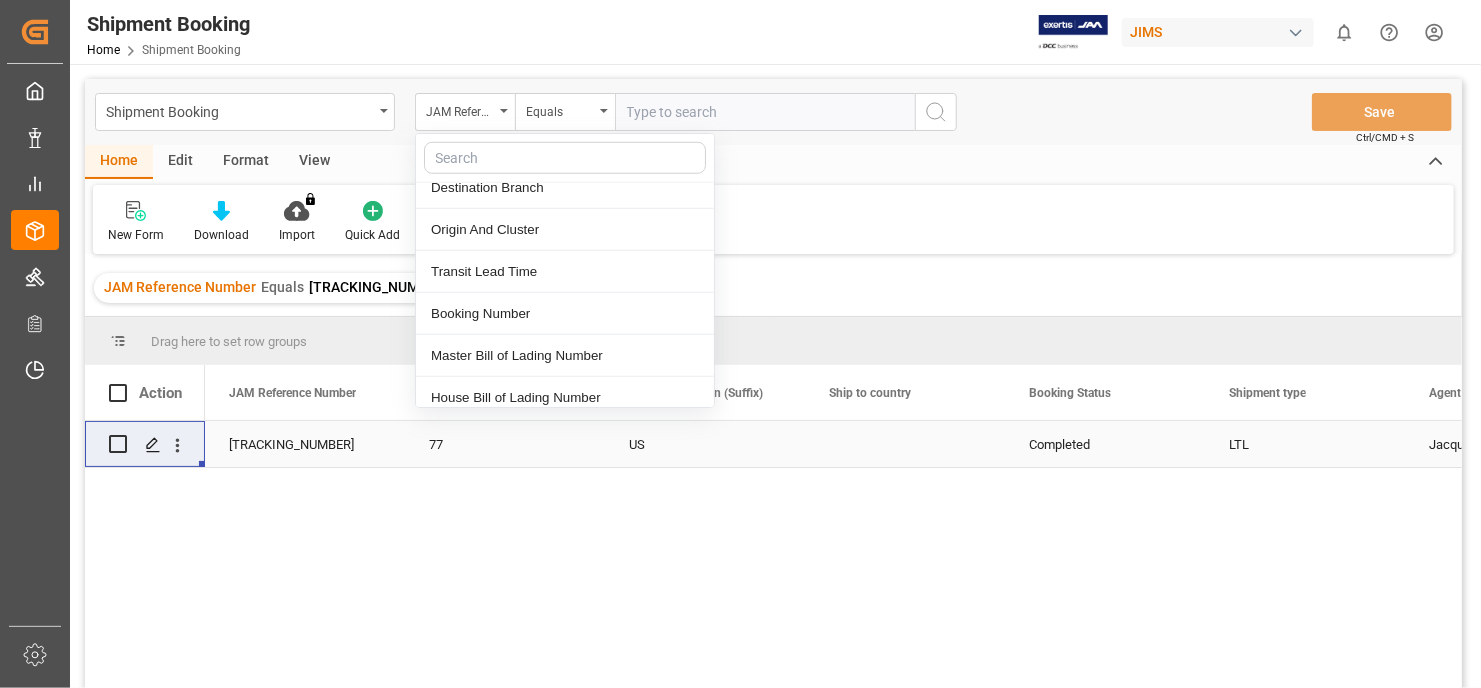 scroll, scrollTop: 900, scrollLeft: 0, axis: vertical 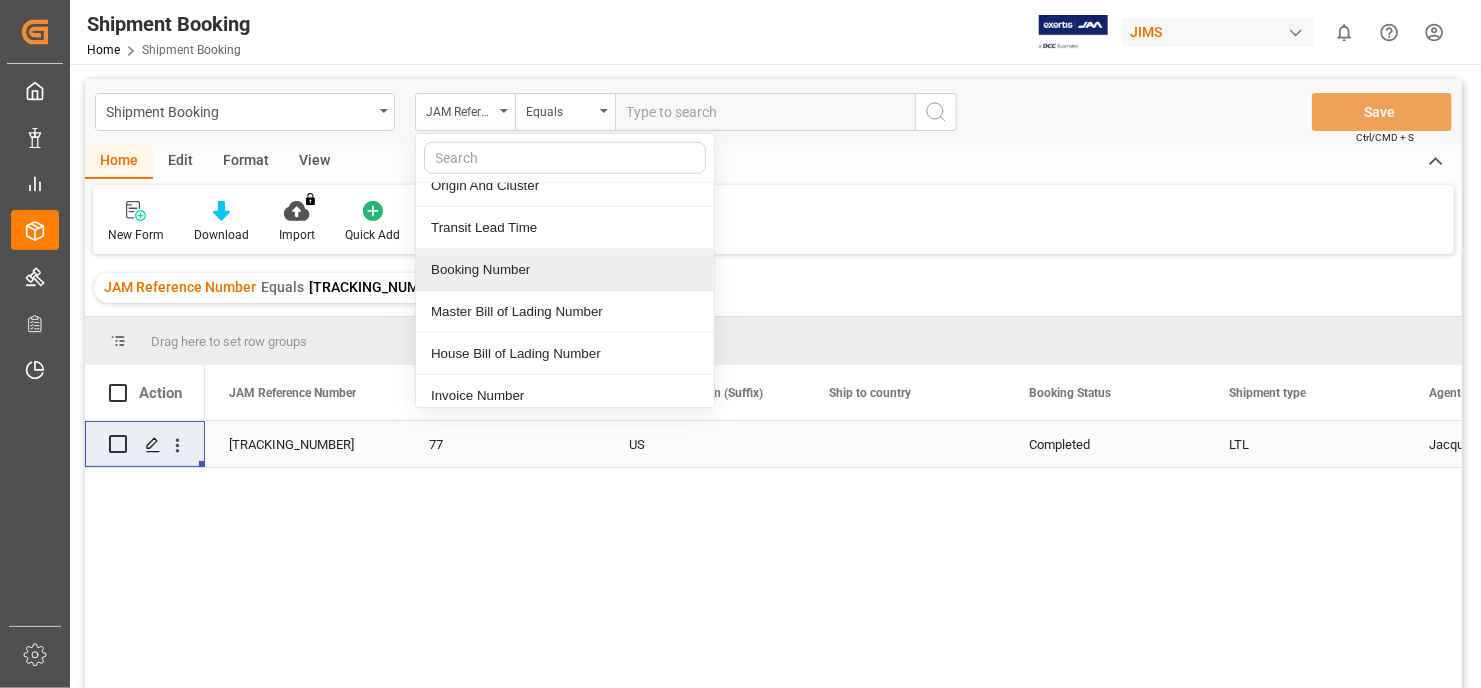 click on "Booking Number" at bounding box center [565, 270] 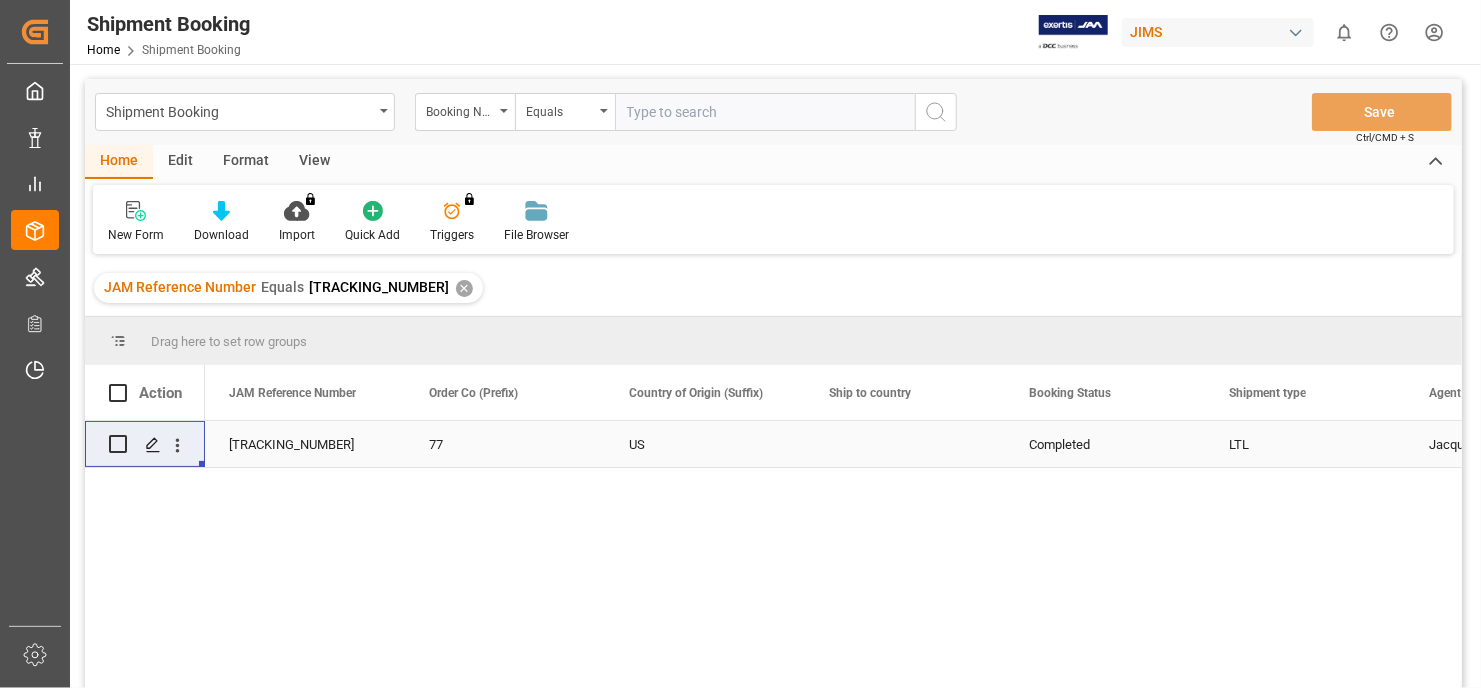 click at bounding box center [765, 112] 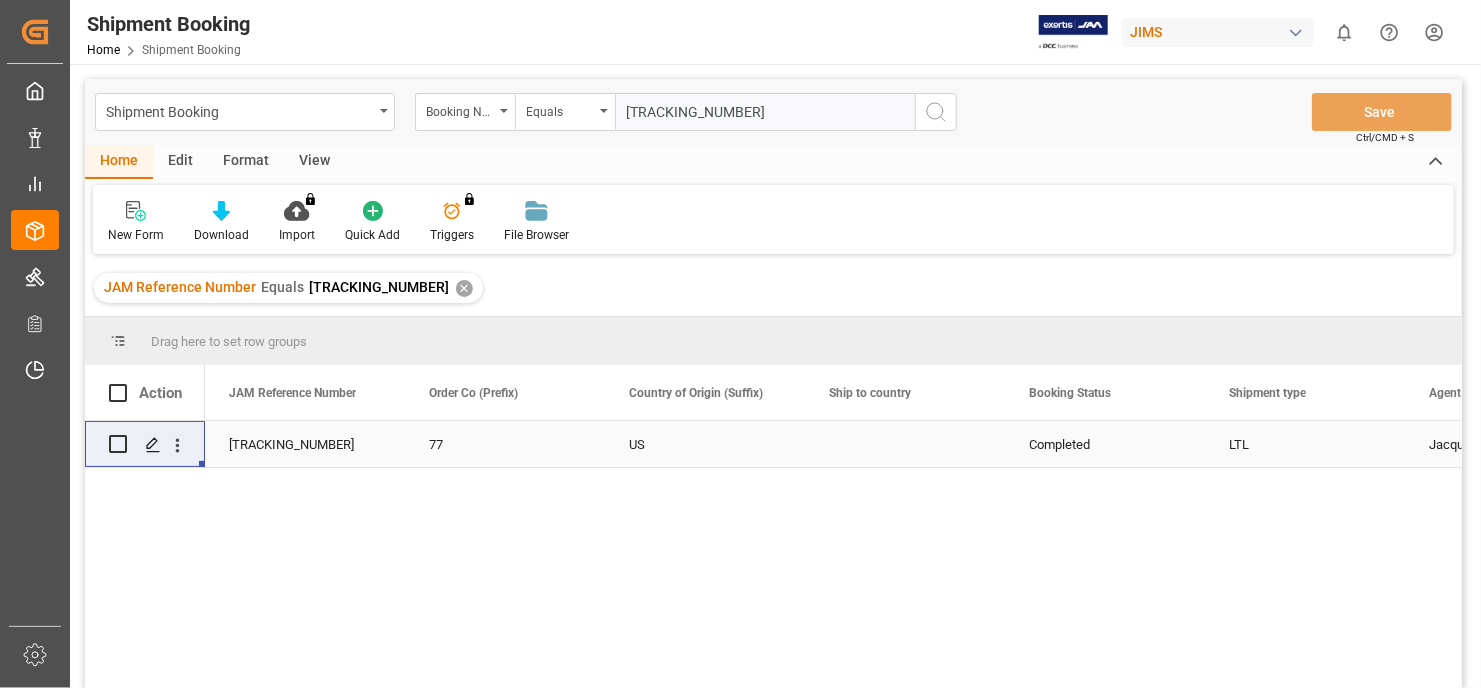 type on "1Z8026RA0453034542" 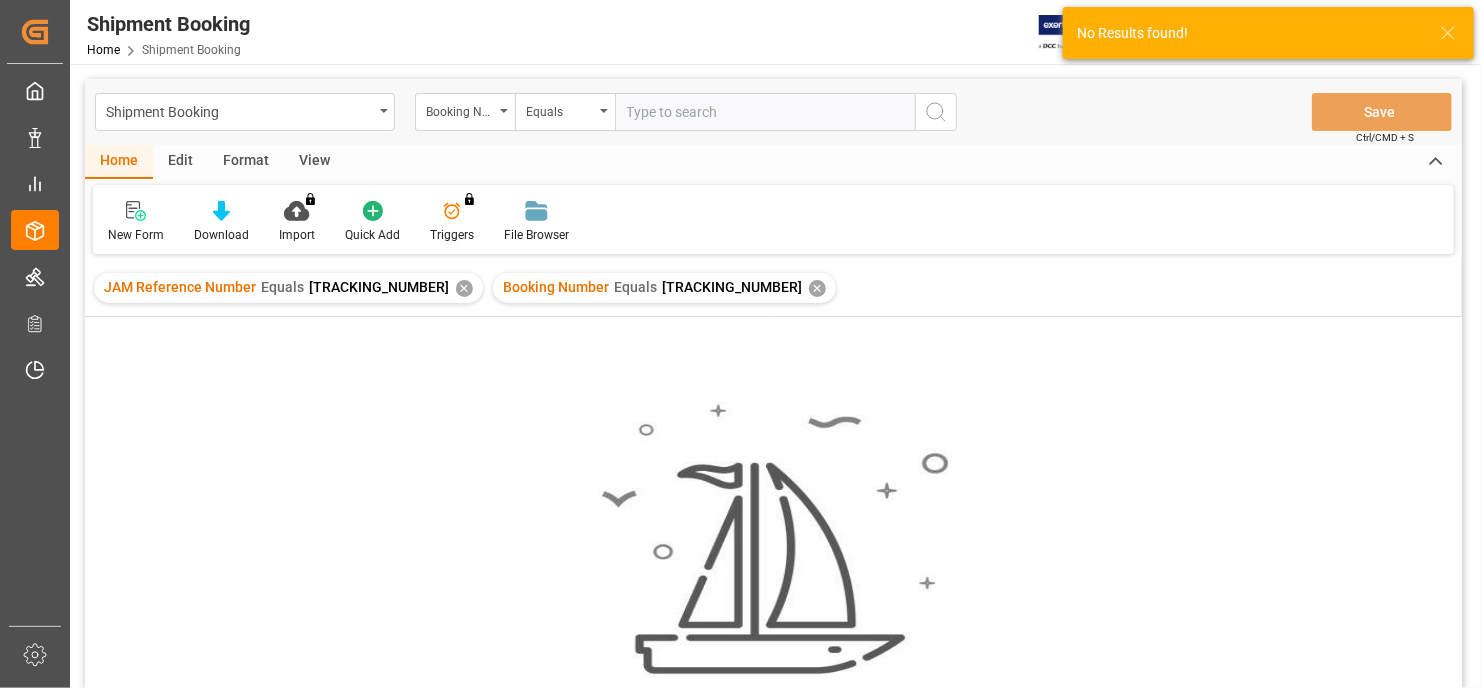 click on "✕" at bounding box center (464, 288) 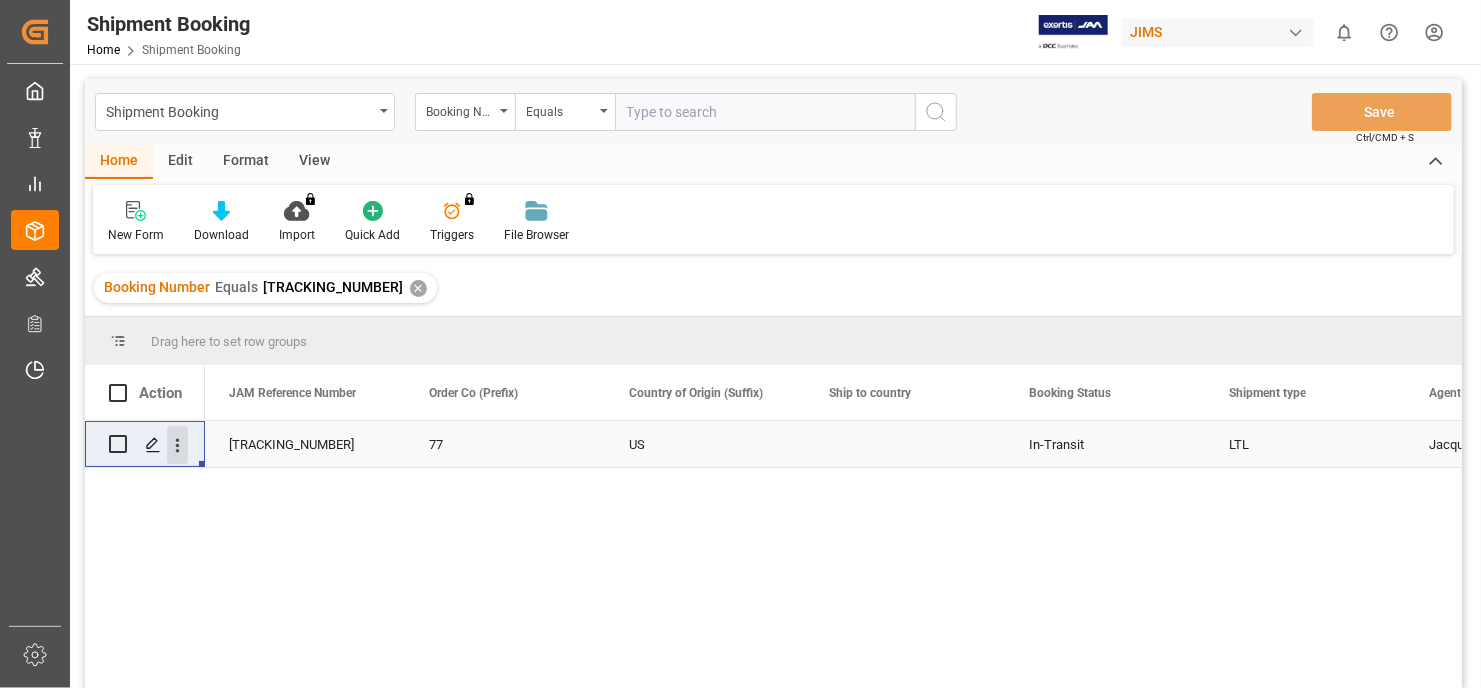 click 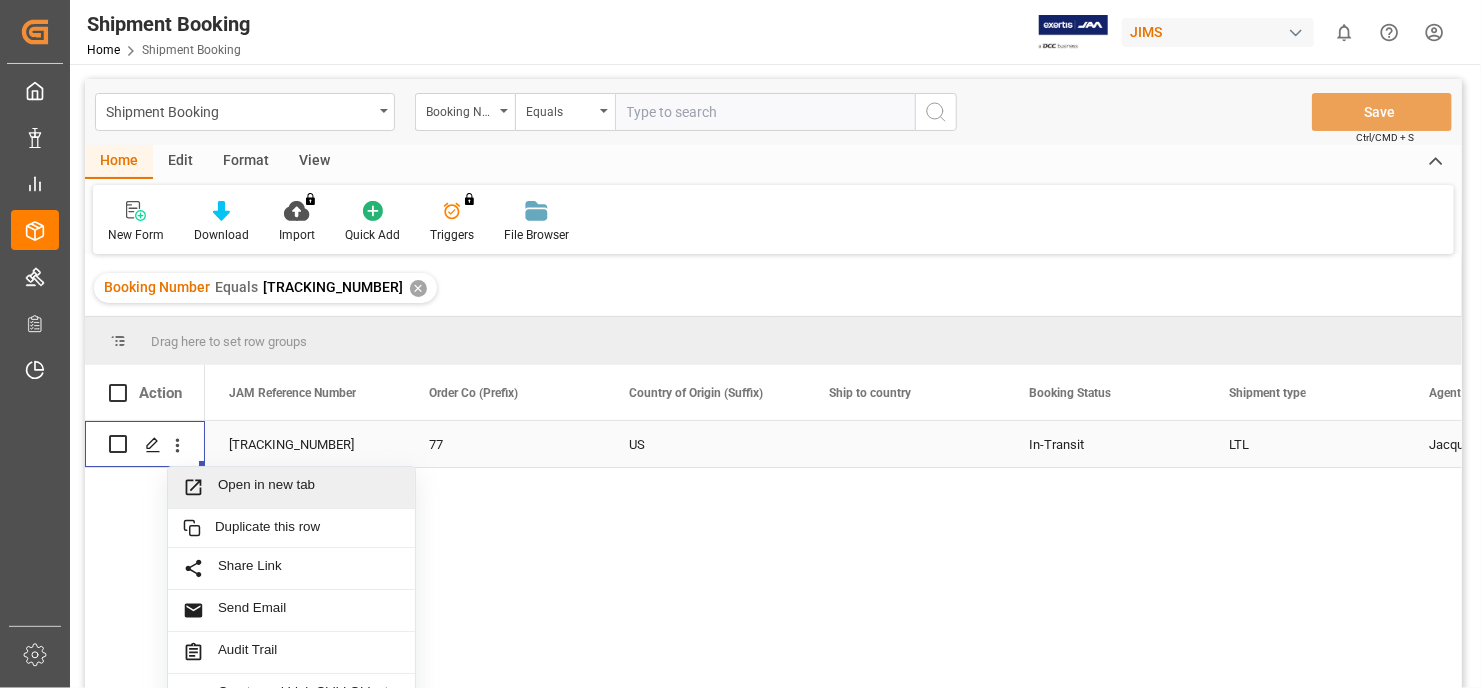 click on "Open in new tab" at bounding box center [309, 487] 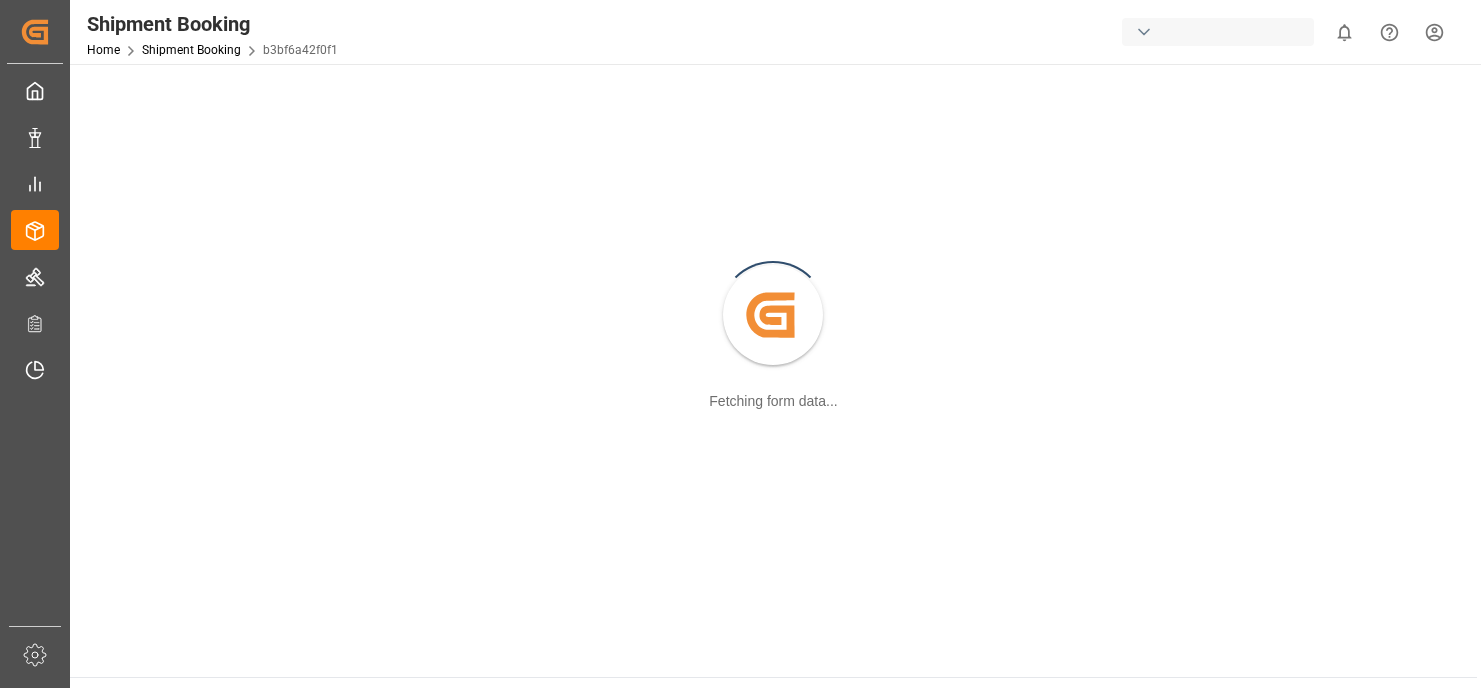 scroll, scrollTop: 0, scrollLeft: 0, axis: both 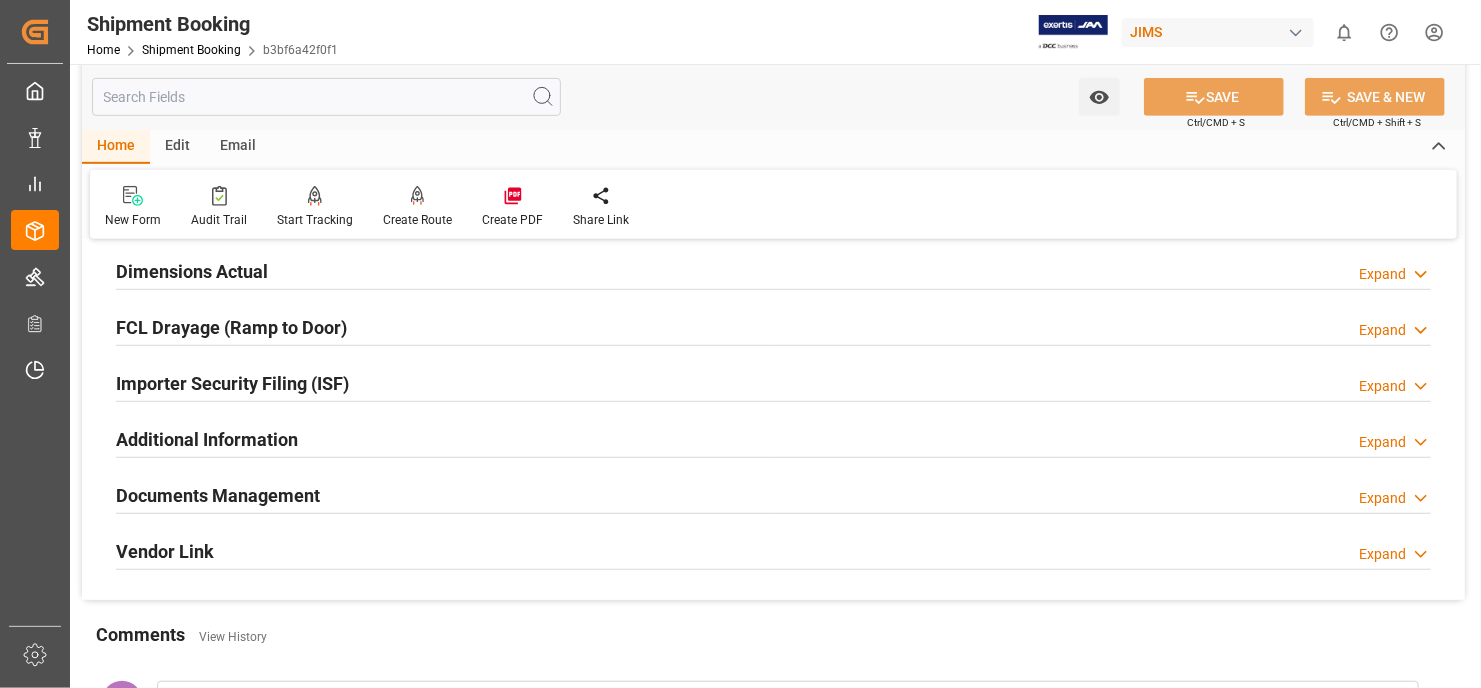 click on "Documents Management" at bounding box center (218, 495) 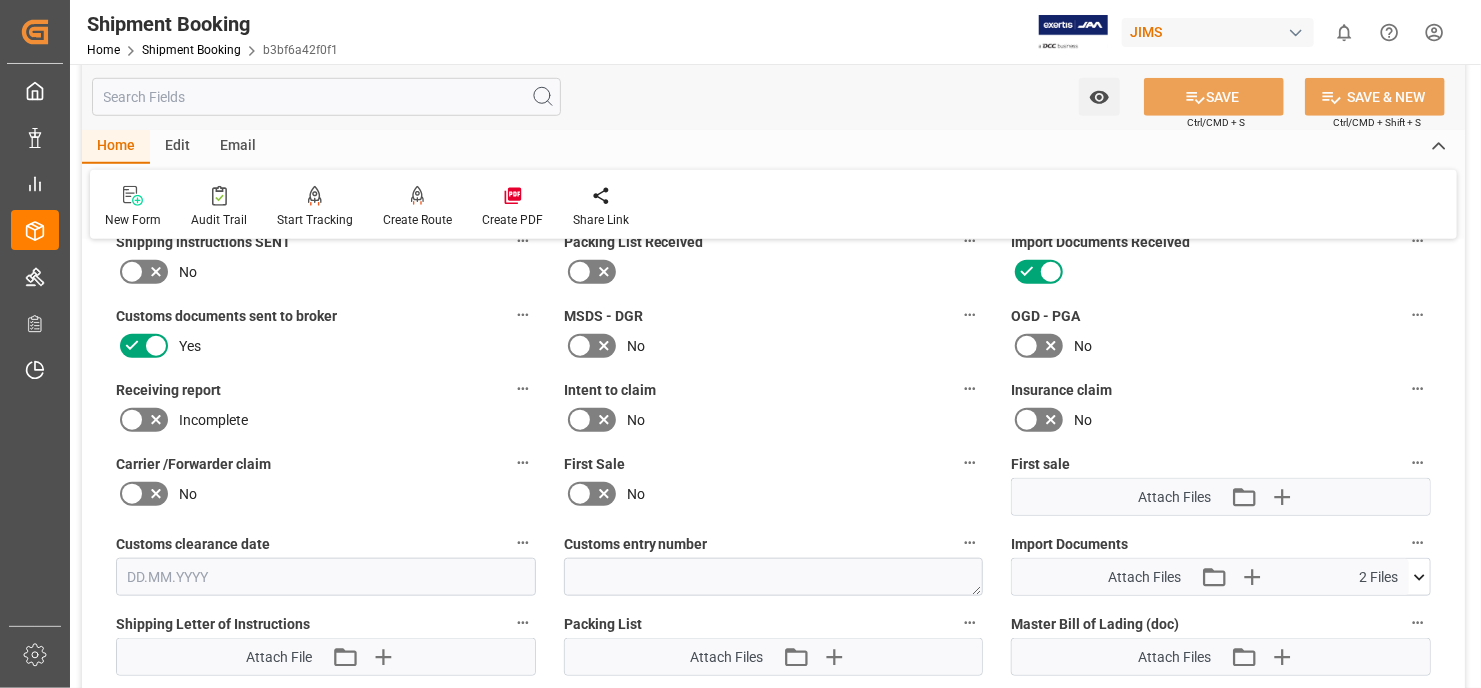 scroll, scrollTop: 1000, scrollLeft: 0, axis: vertical 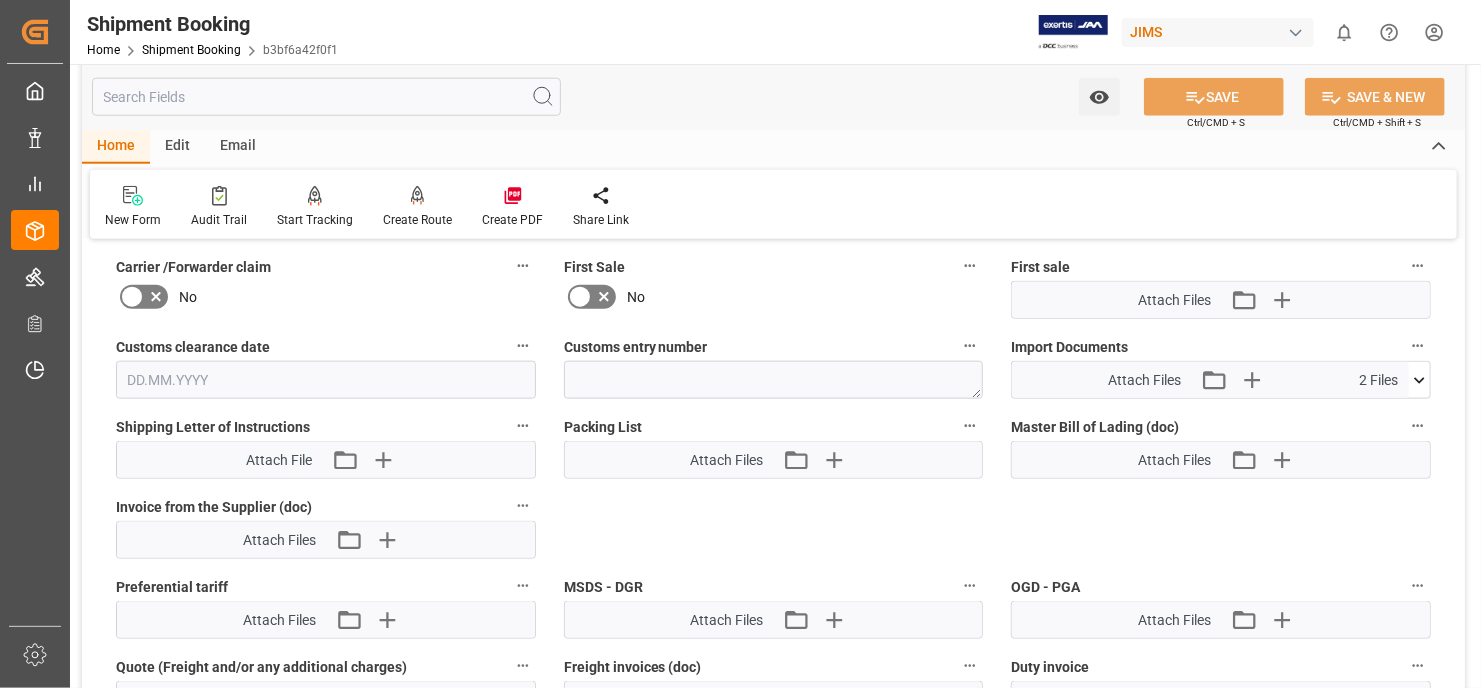 click 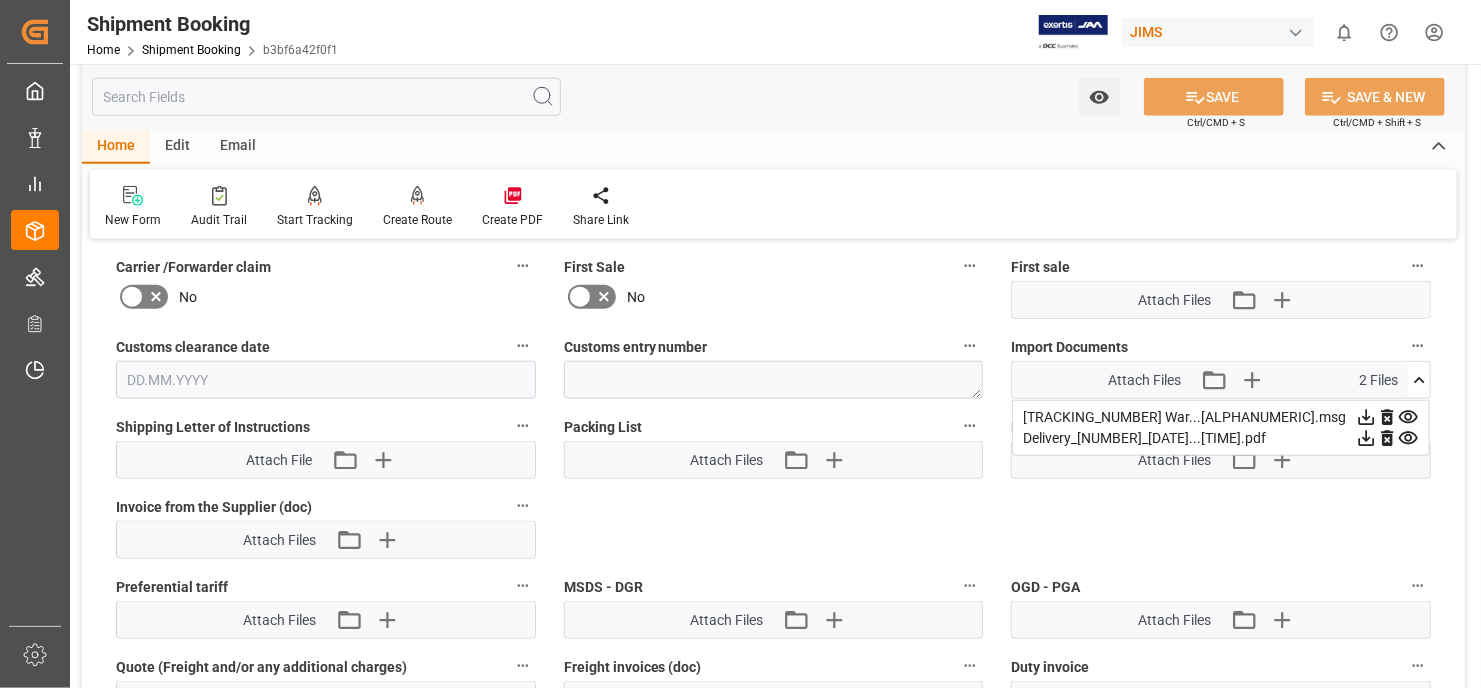 click 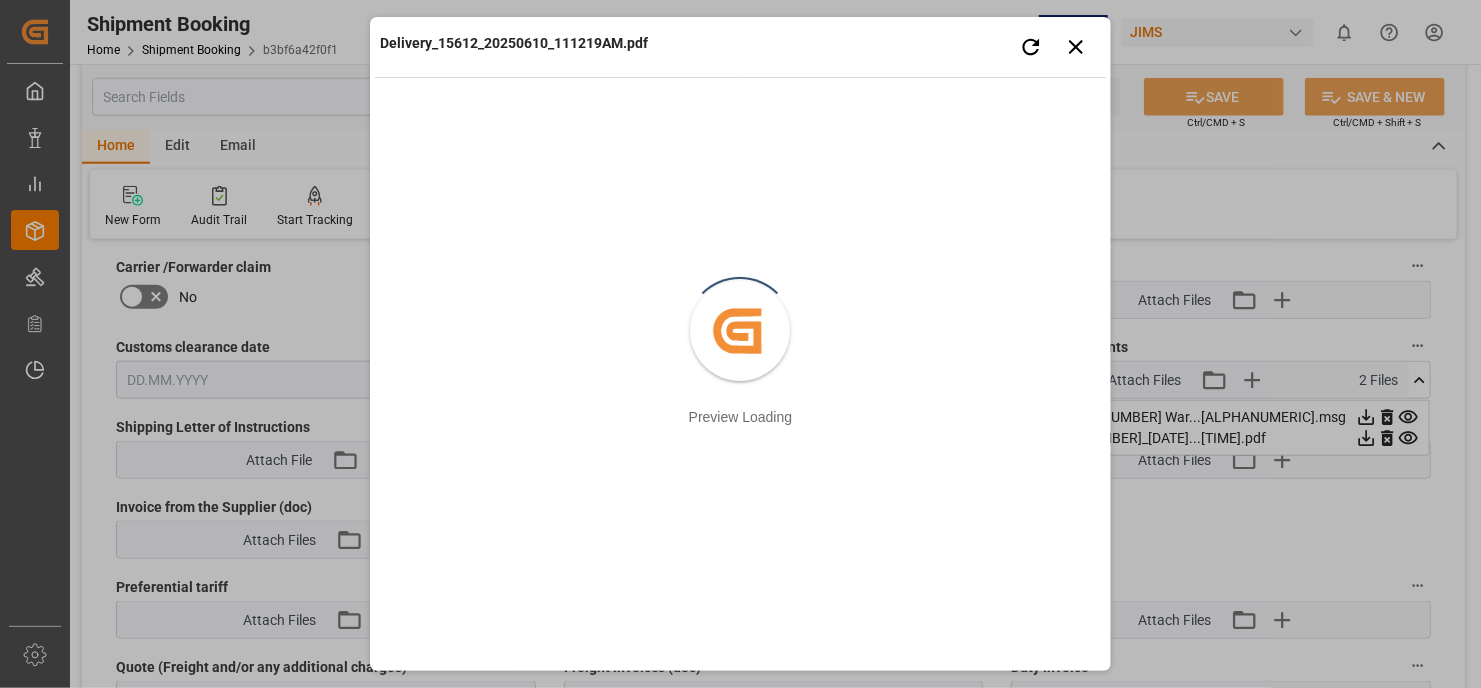 click on "Delivery_15612_20250610_111219AM.pdf Retry Close preview Created by potrace 1.15, written by Peter Selinger 2001-2017 Preview Loading" at bounding box center [740, 344] 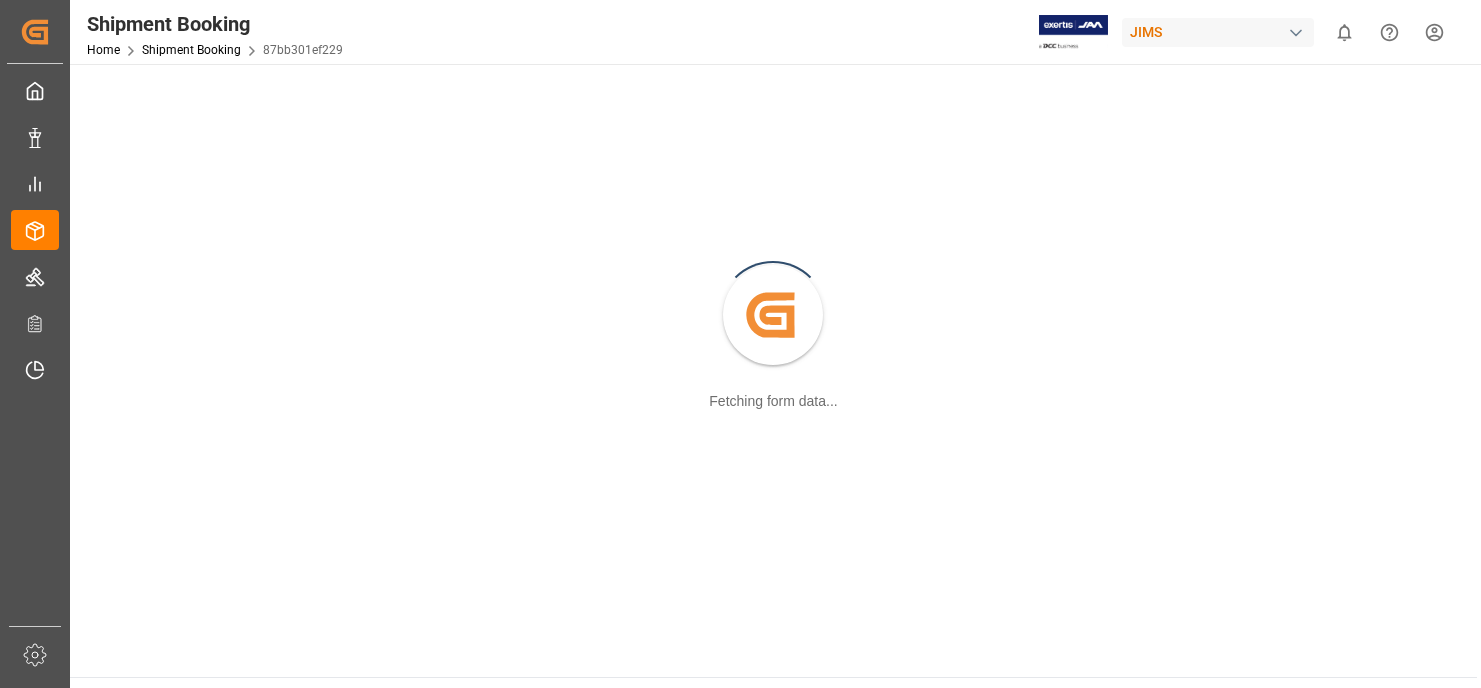 scroll, scrollTop: 0, scrollLeft: 0, axis: both 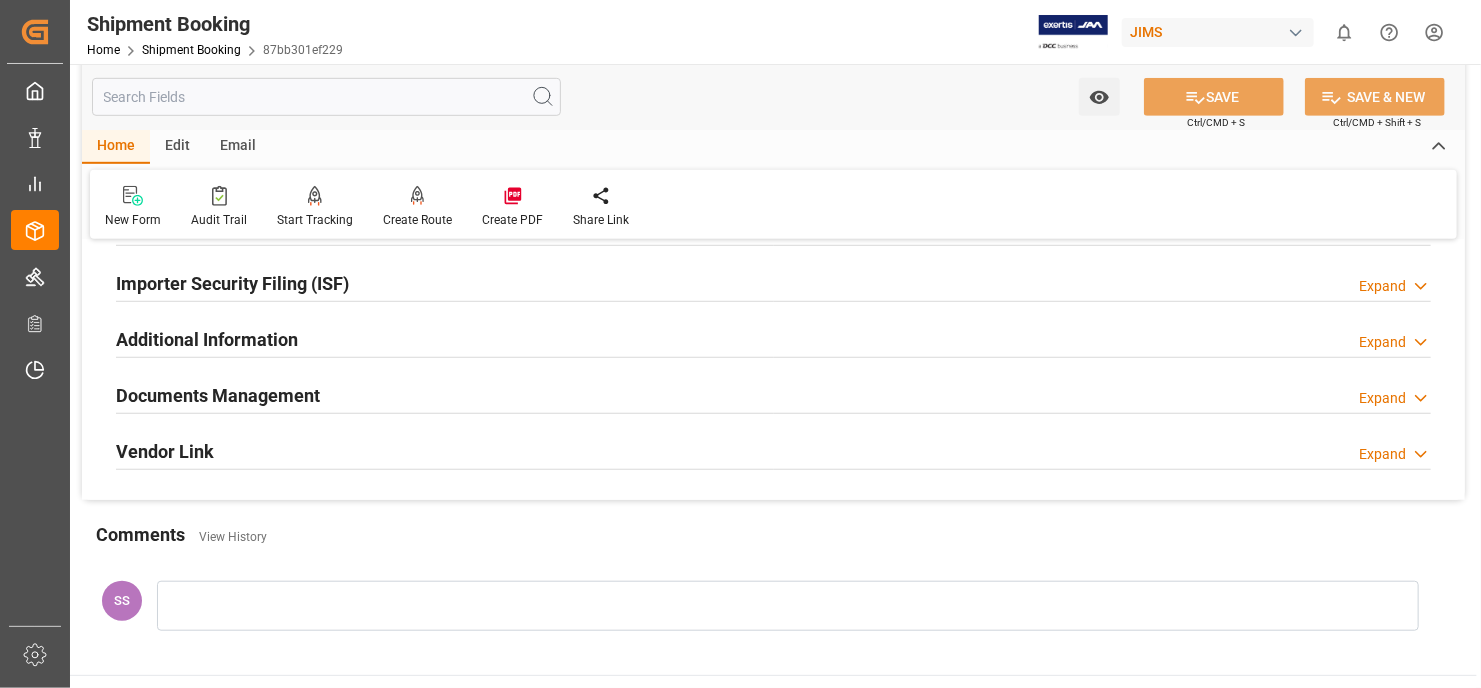 click on "Documents Management" at bounding box center [218, 395] 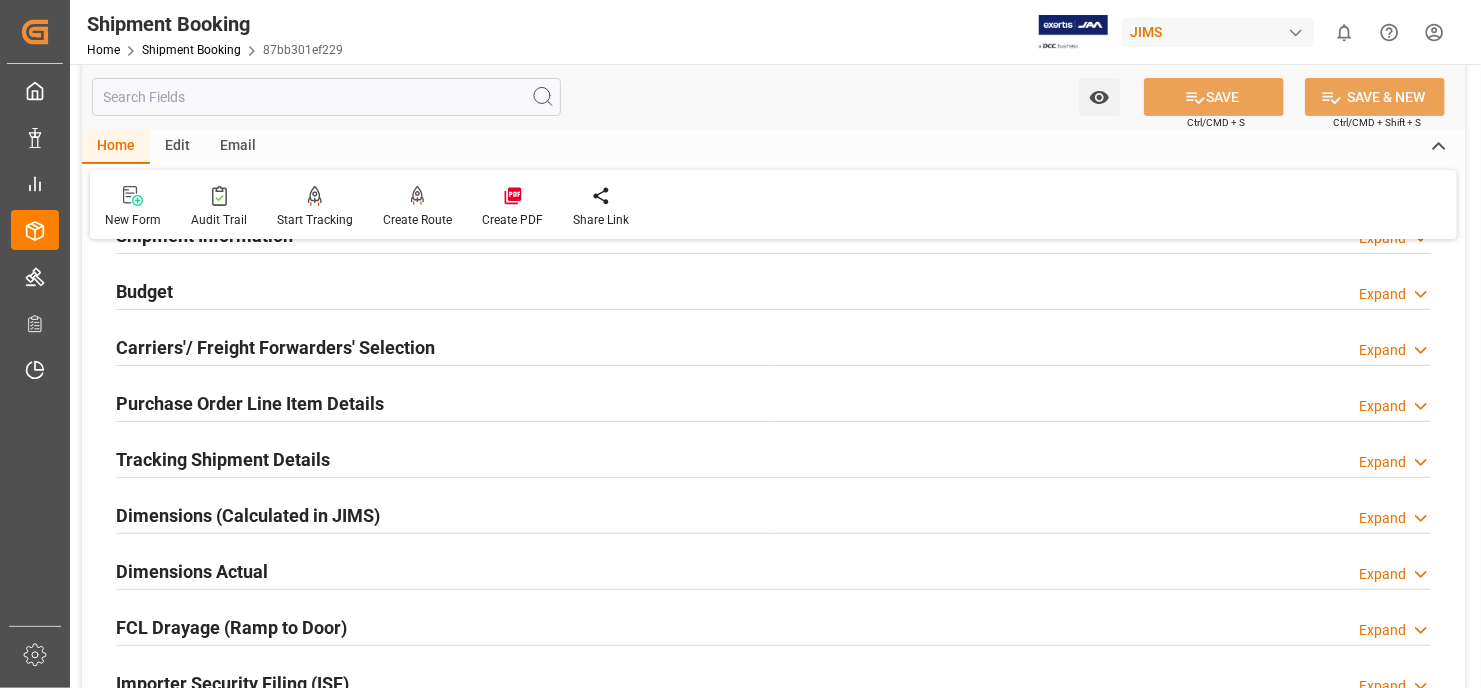 scroll, scrollTop: 0, scrollLeft: 0, axis: both 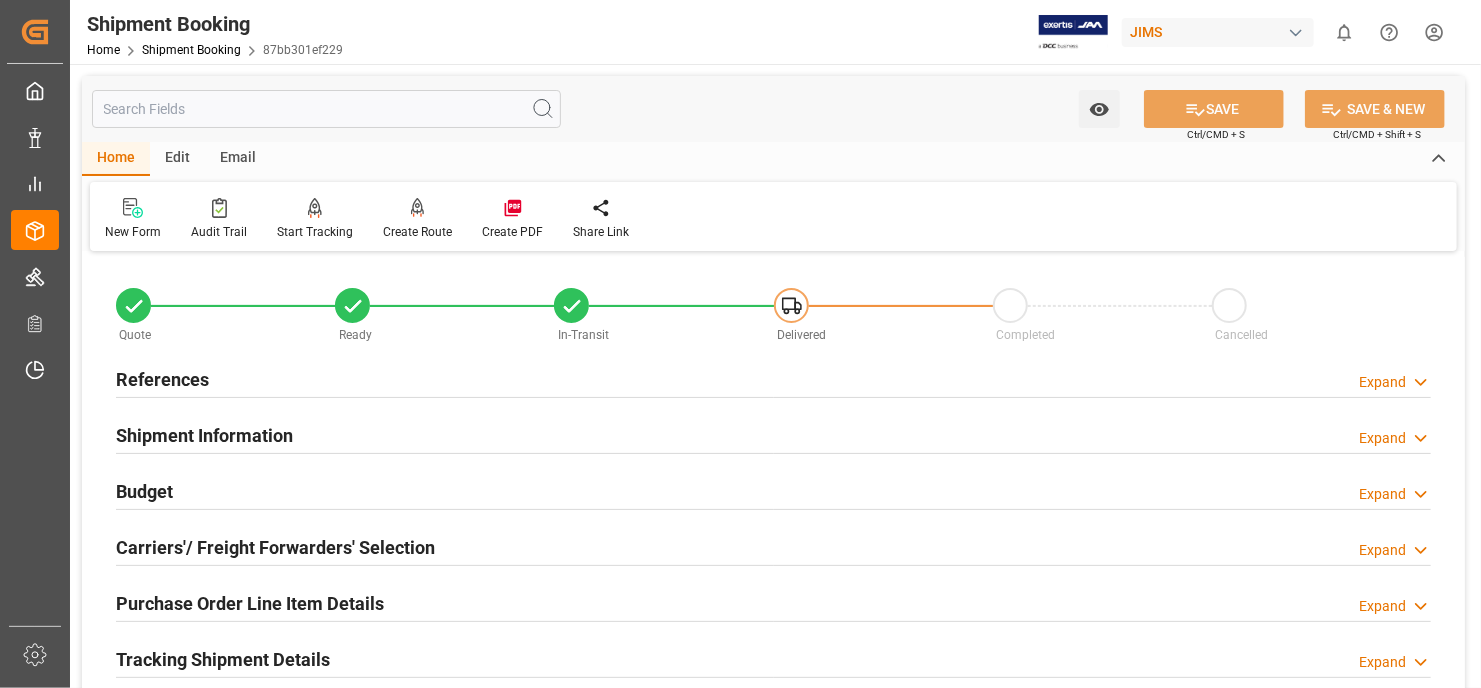 click on "References" at bounding box center (162, 379) 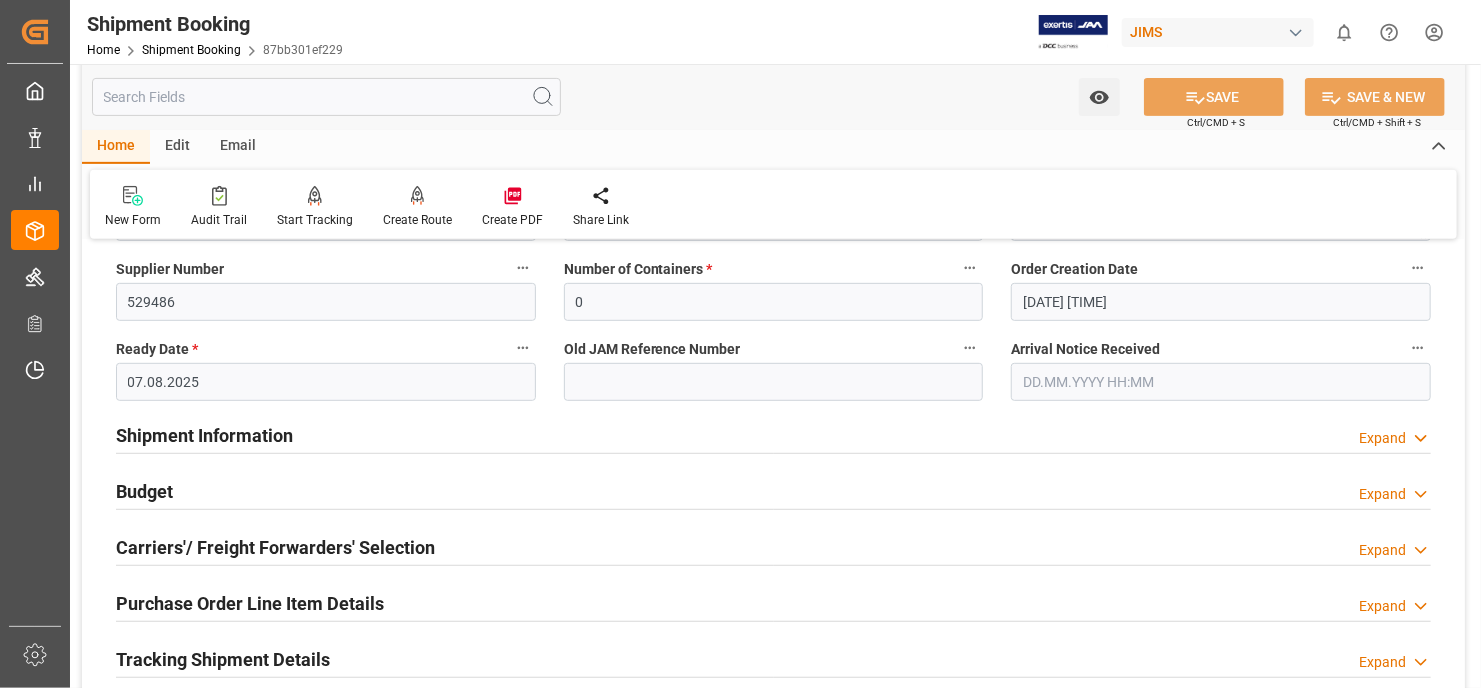 scroll, scrollTop: 400, scrollLeft: 0, axis: vertical 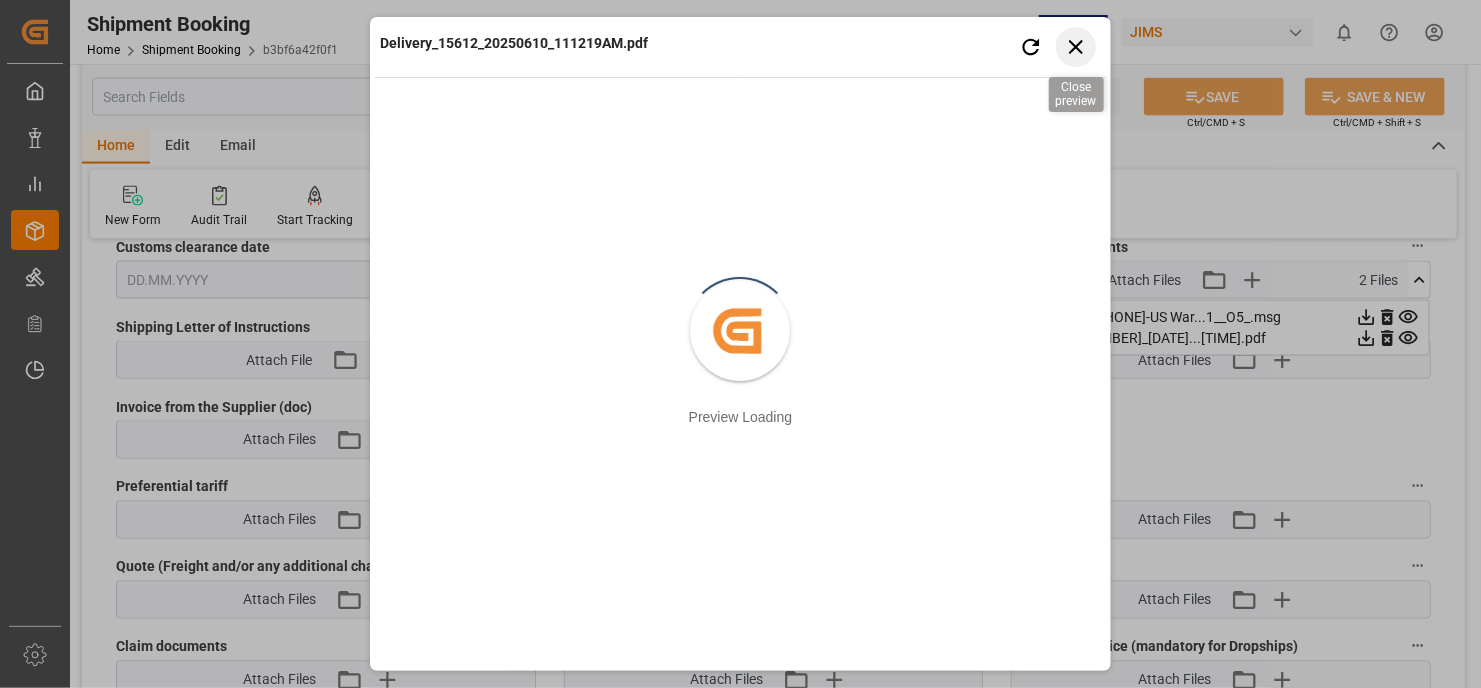 click 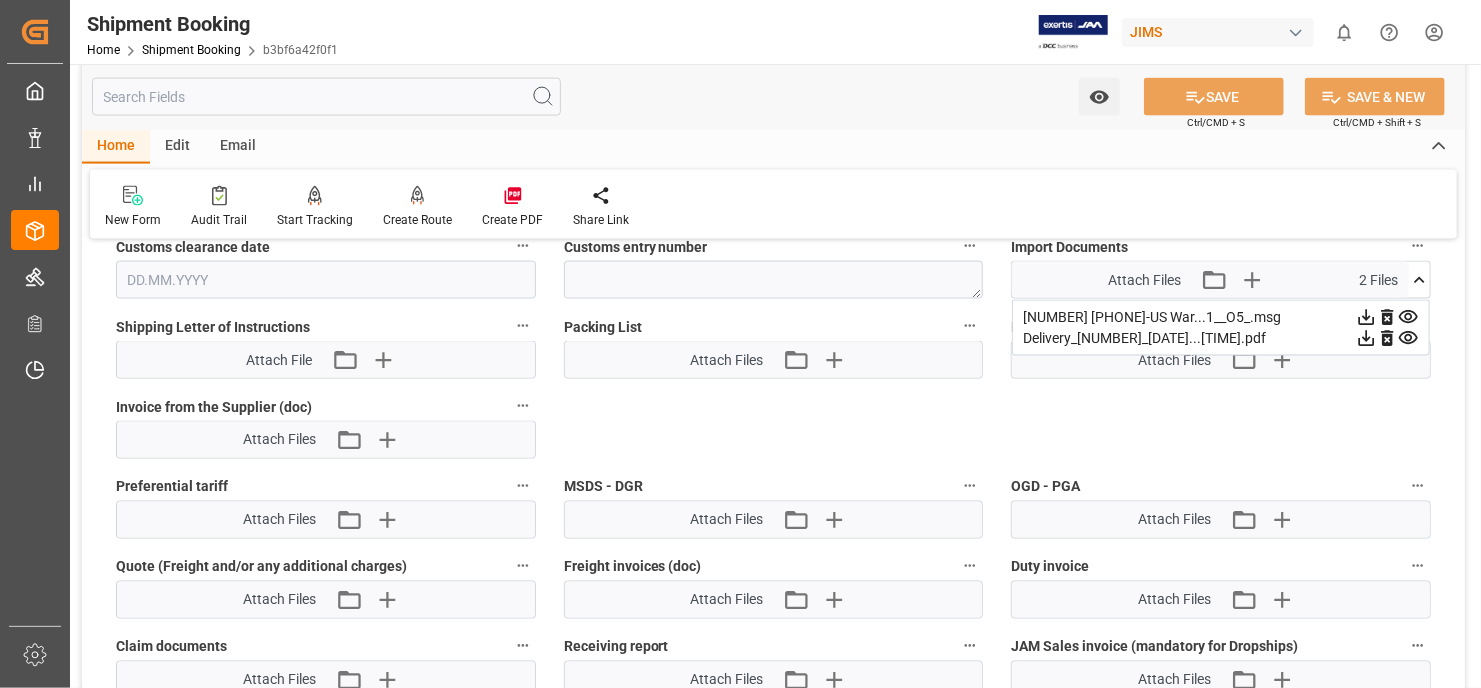 scroll, scrollTop: 1500, scrollLeft: 0, axis: vertical 